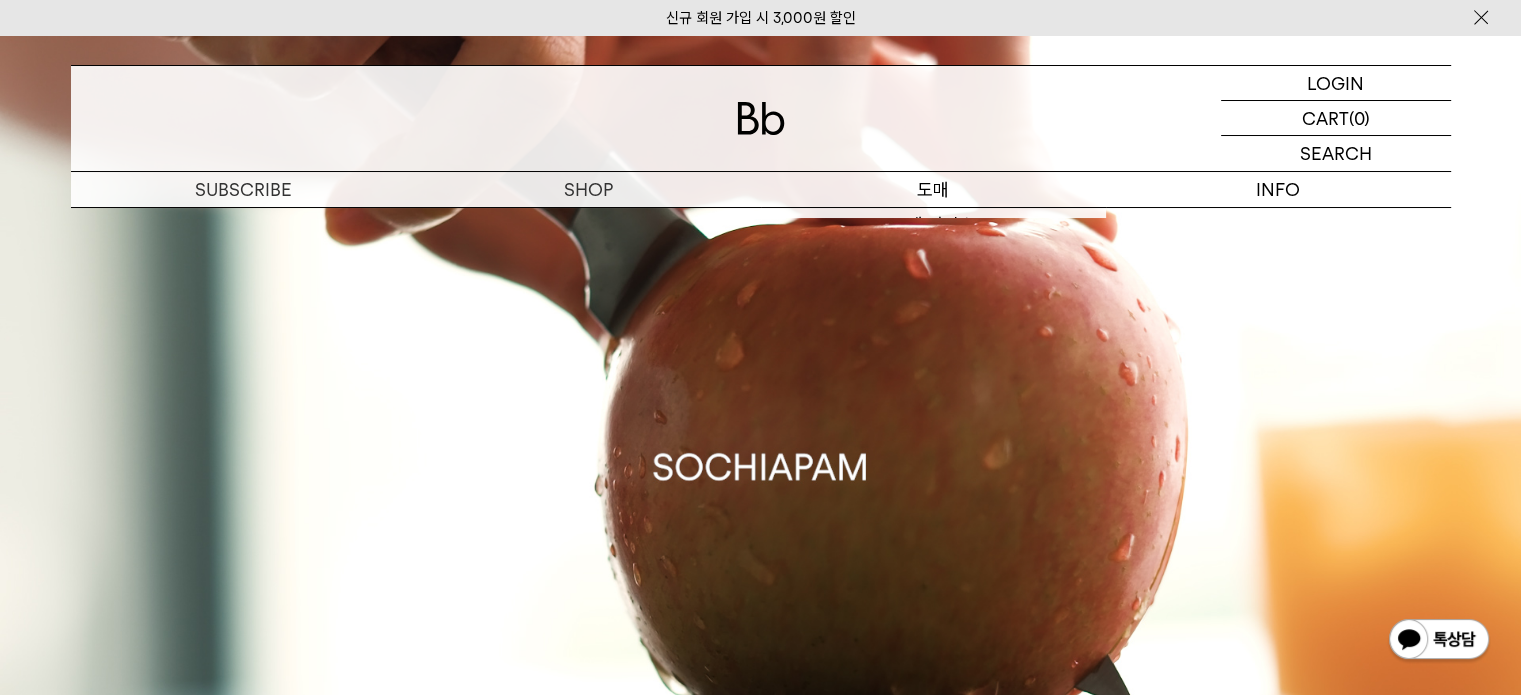 scroll, scrollTop: 0, scrollLeft: 0, axis: both 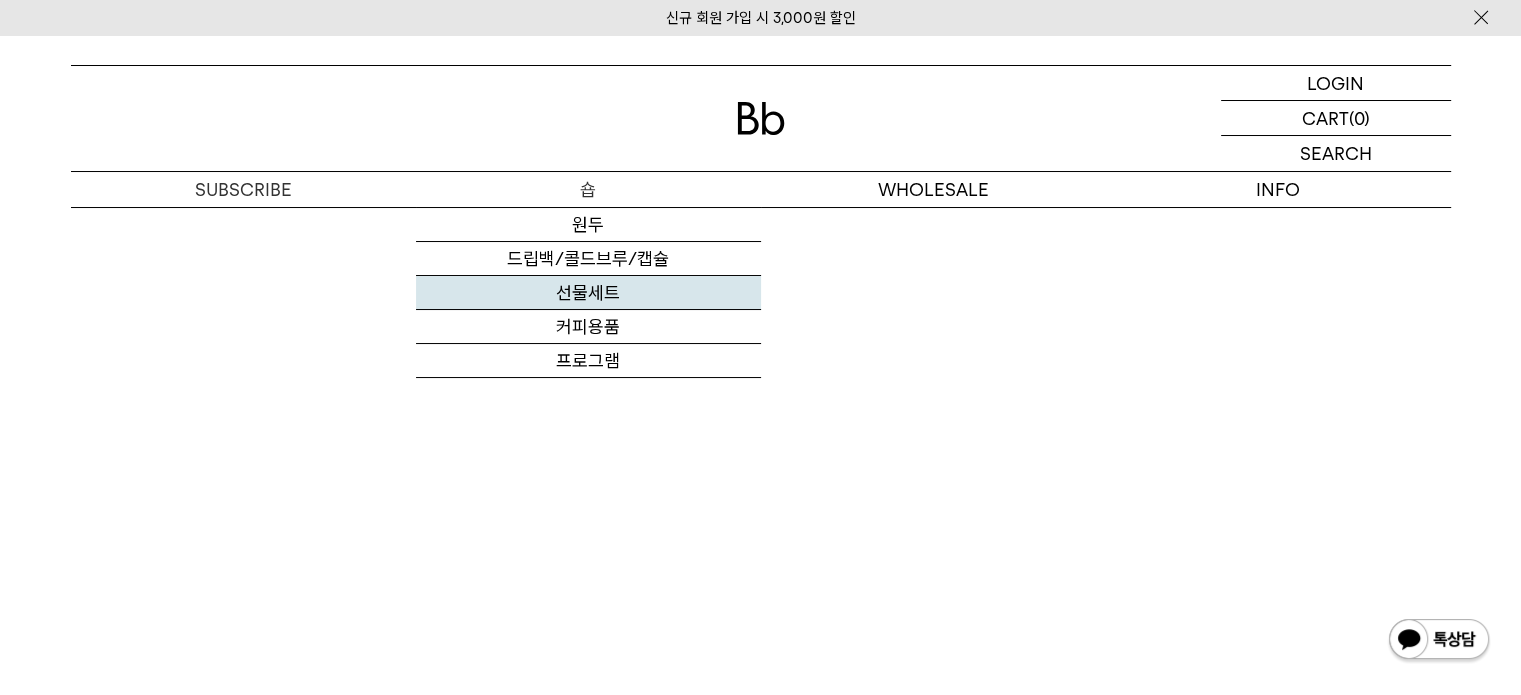 click on "선물세트" at bounding box center (588, 293) 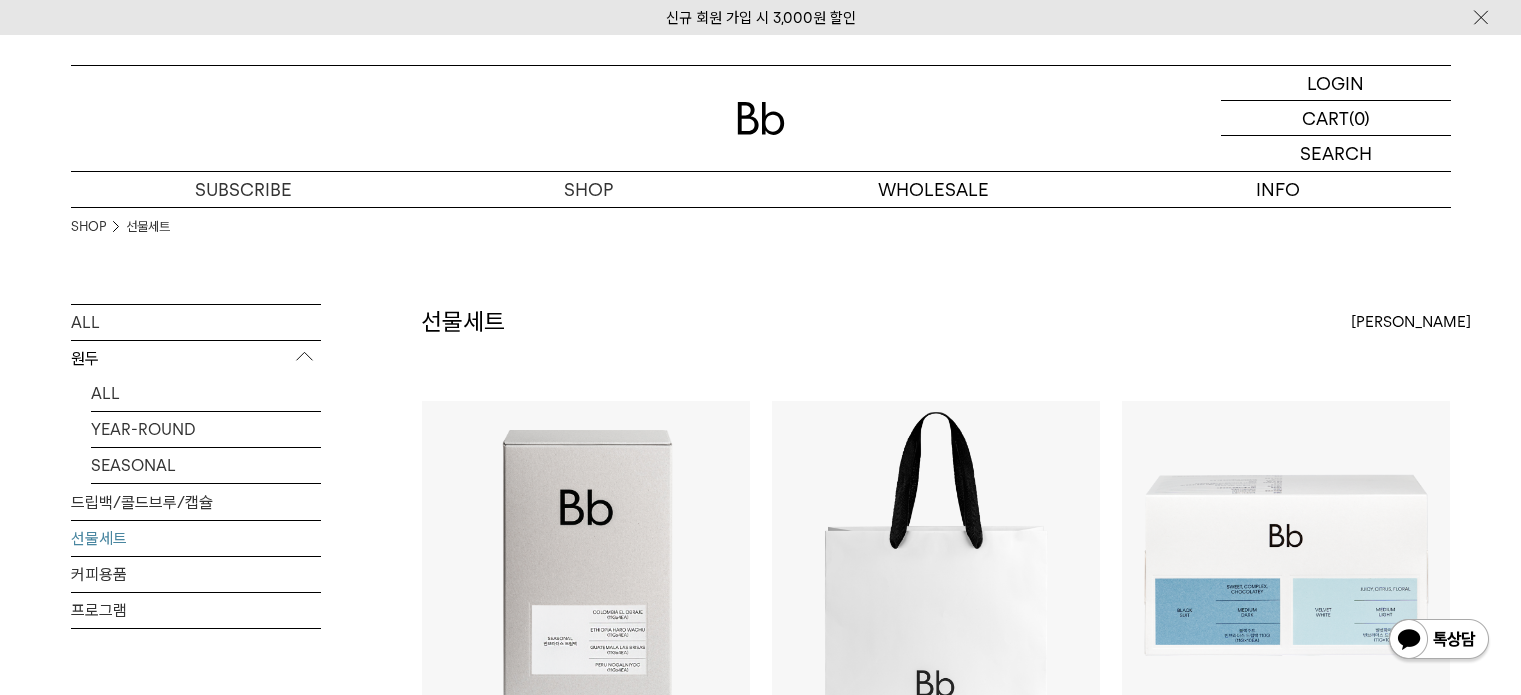 scroll, scrollTop: 0, scrollLeft: 0, axis: both 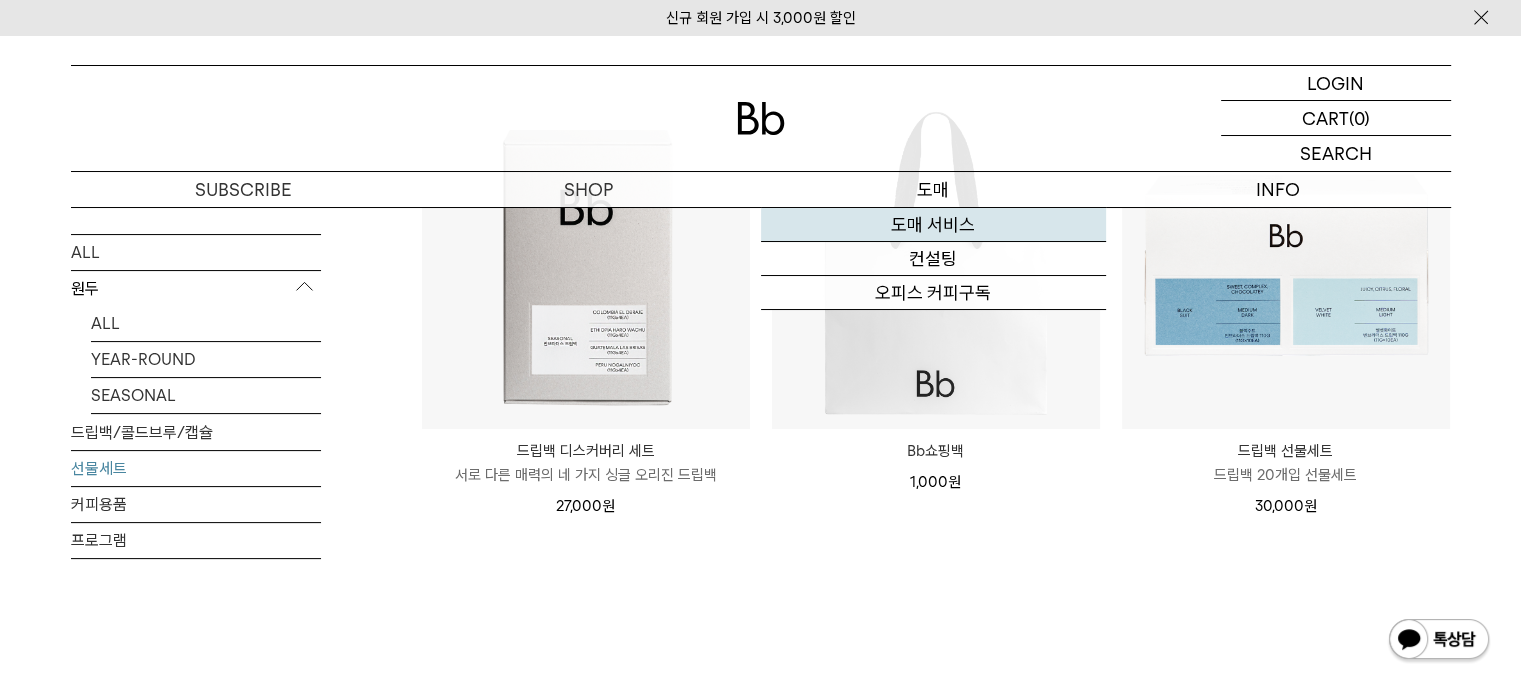 click on "도매 서비스" at bounding box center [933, 225] 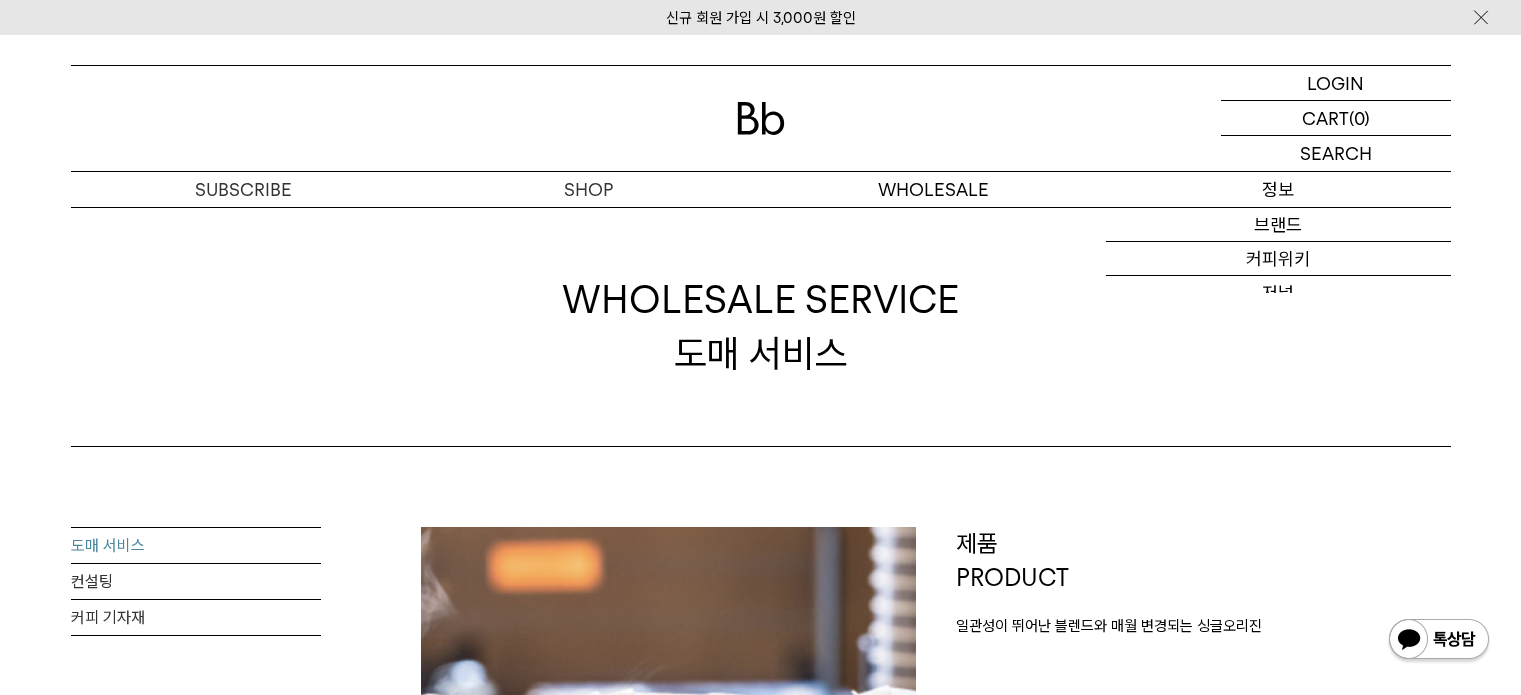scroll, scrollTop: 0, scrollLeft: 0, axis: both 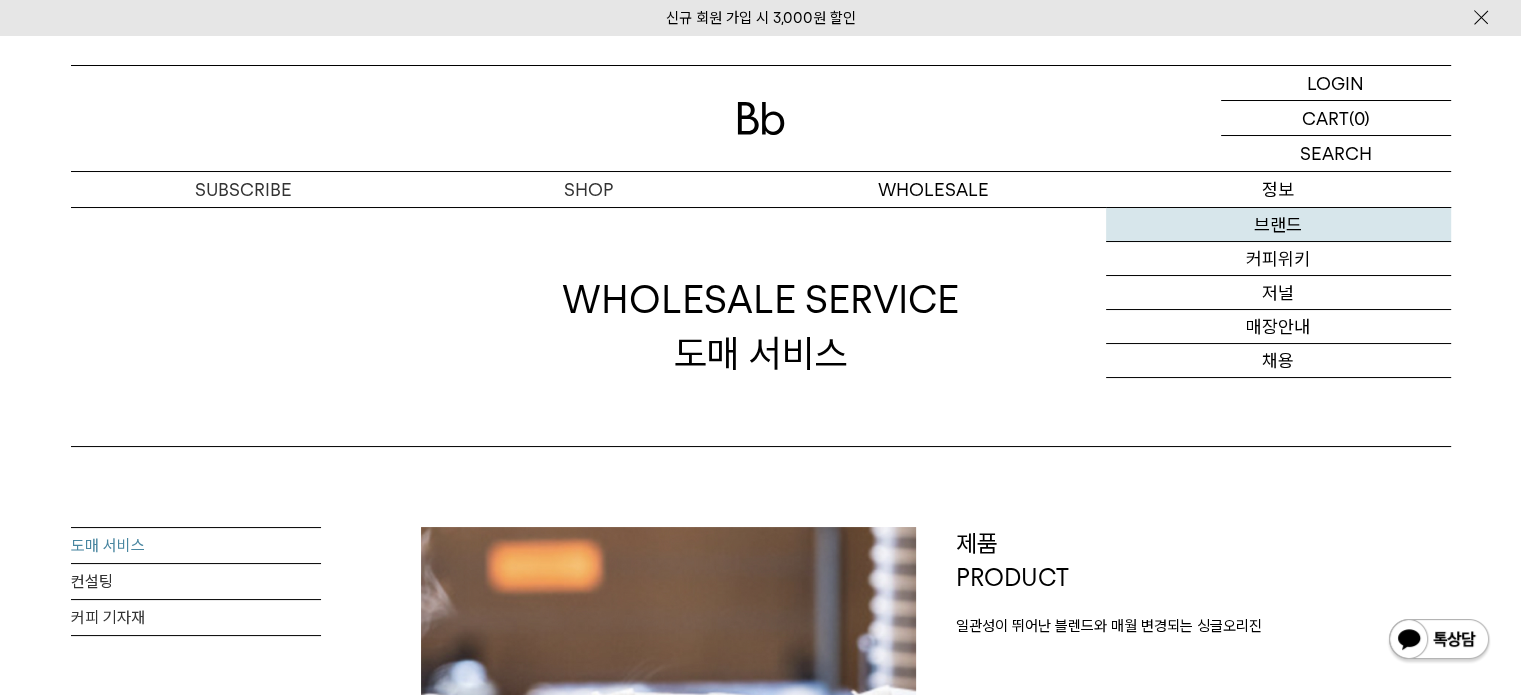 click on "브랜드" at bounding box center [1278, 225] 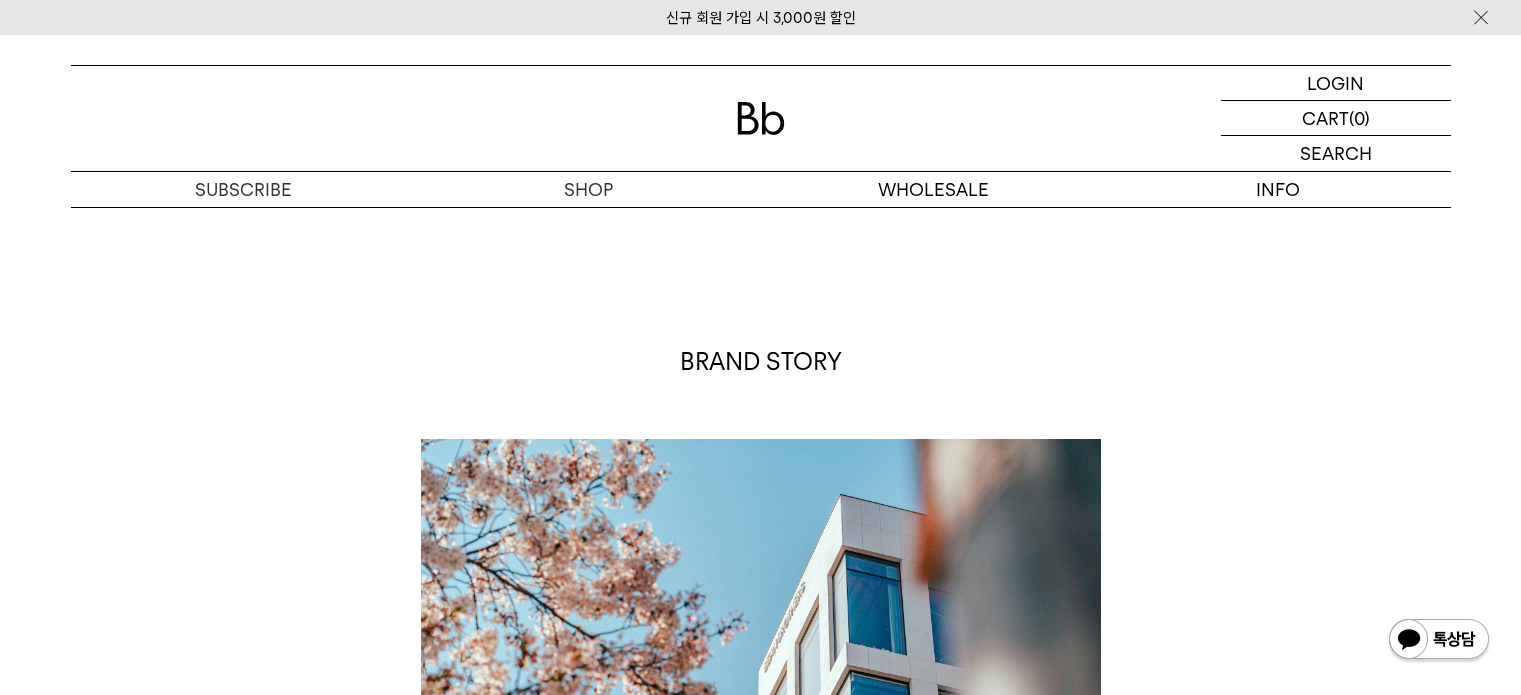scroll, scrollTop: 0, scrollLeft: 0, axis: both 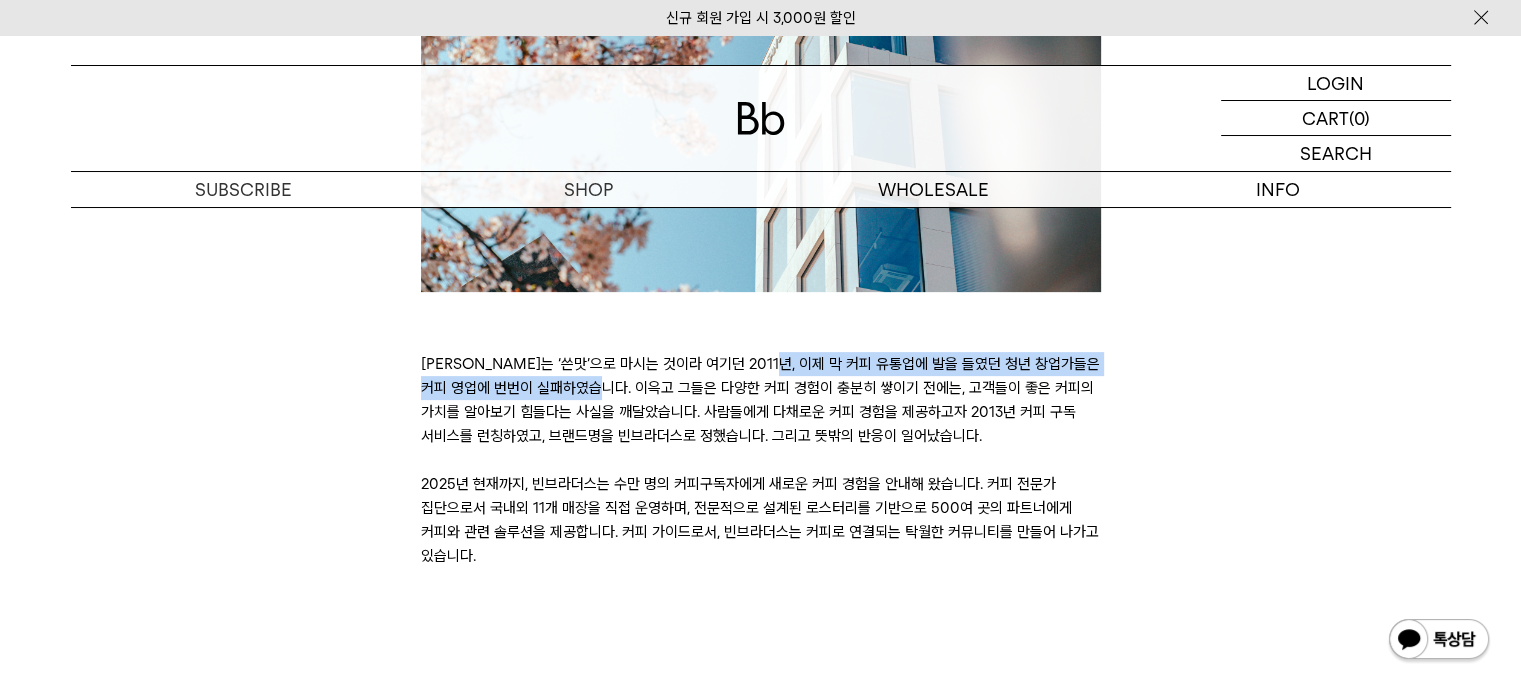 drag, startPoint x: 556, startPoint y: 368, endPoint x: 985, endPoint y: 365, distance: 429.0105 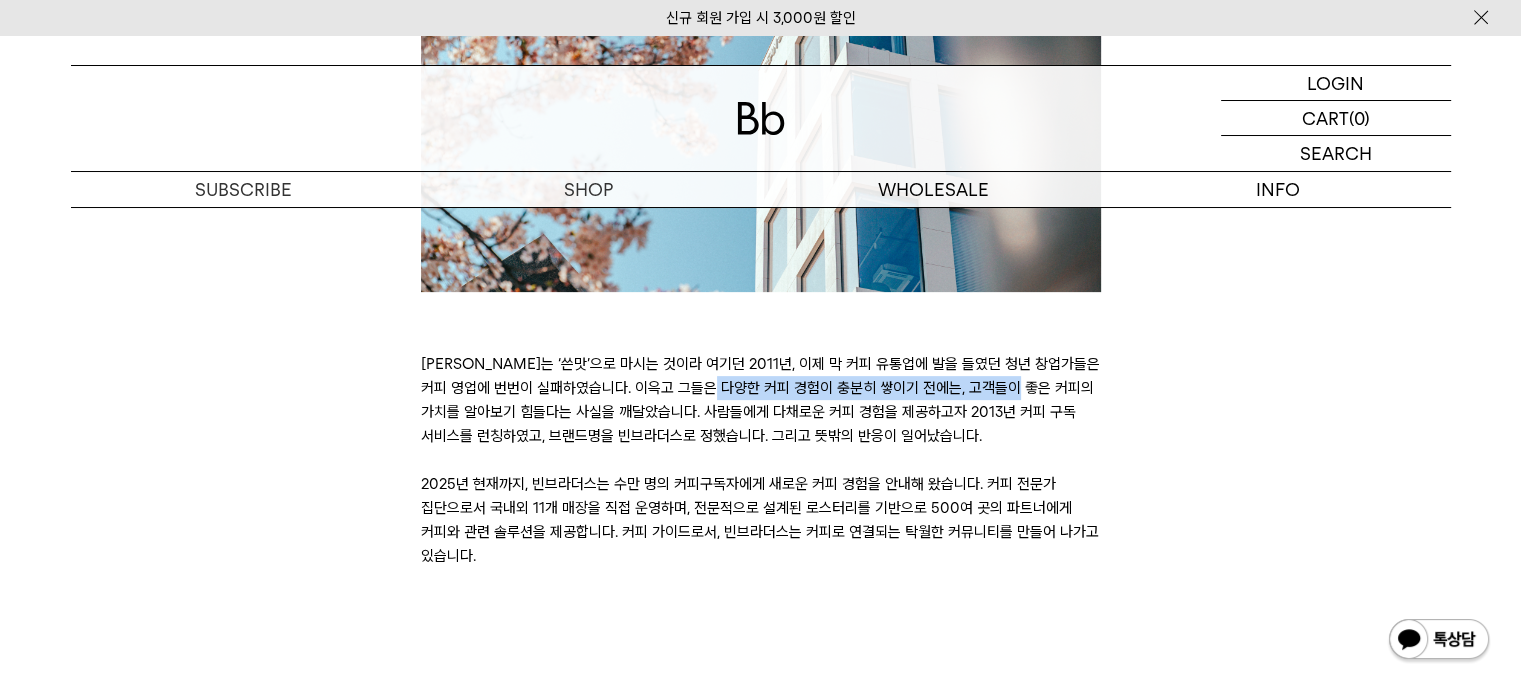 drag, startPoint x: 444, startPoint y: 390, endPoint x: 756, endPoint y: 393, distance: 312.01443 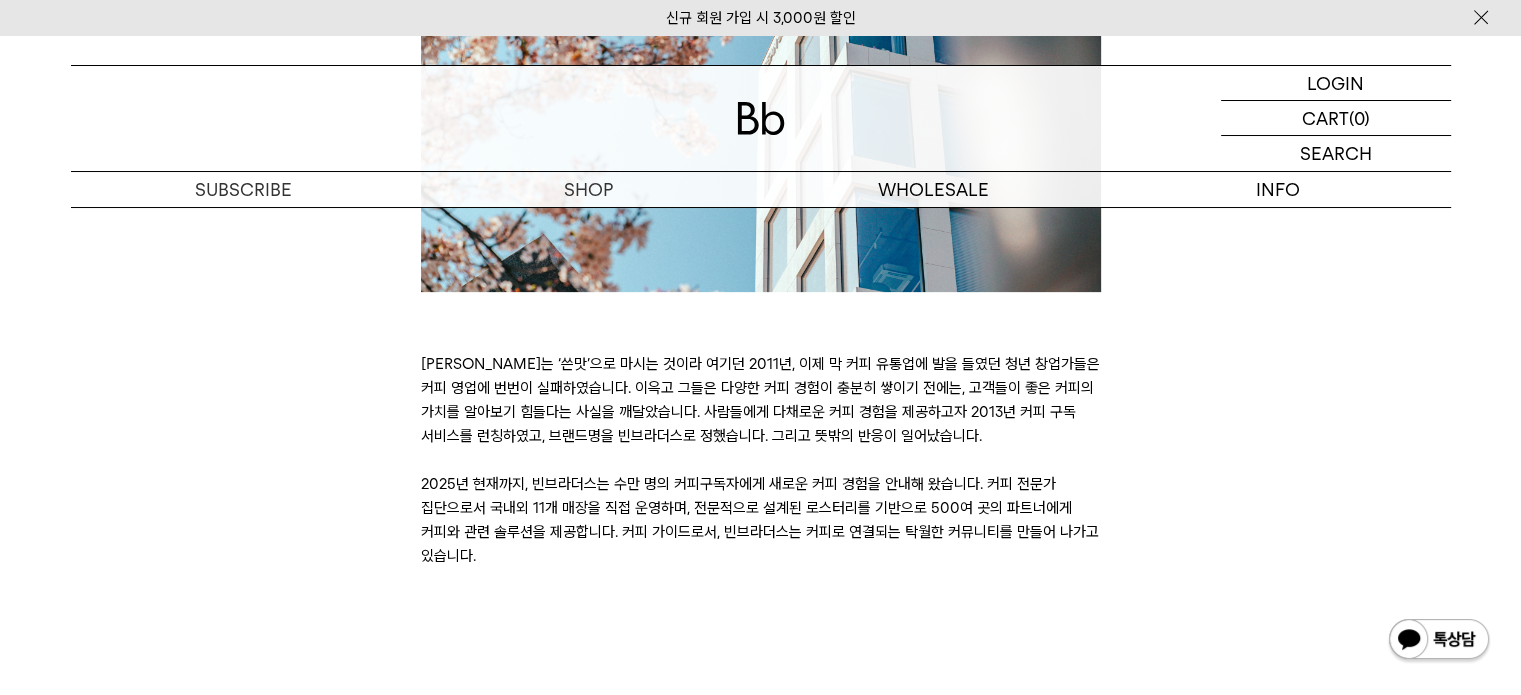 click on "커피는 ‘쓴맛’으로 마시는 것이라 여기던 2011년, 이제 막 커피 유통업에 발을 들였던 청년 창업가들은 커피 영업에 번번이 실패하였습니다. 이윽고 그들은 다양한 커피 경험이 충분히 쌓이기 전에는, 고객들이 좋은 커피의 가치를 알아보기 힘들다는 사실을 깨달았습니다. 사람들에게 다채로운 커피 경험을 제공하고자 2013년 커피 구독 서비스를 런칭하였고, 브랜드명을 빈브라더스로 정했습니다. 그리고 뜻밖의 반응이 일어났습니다." at bounding box center (761, 460) 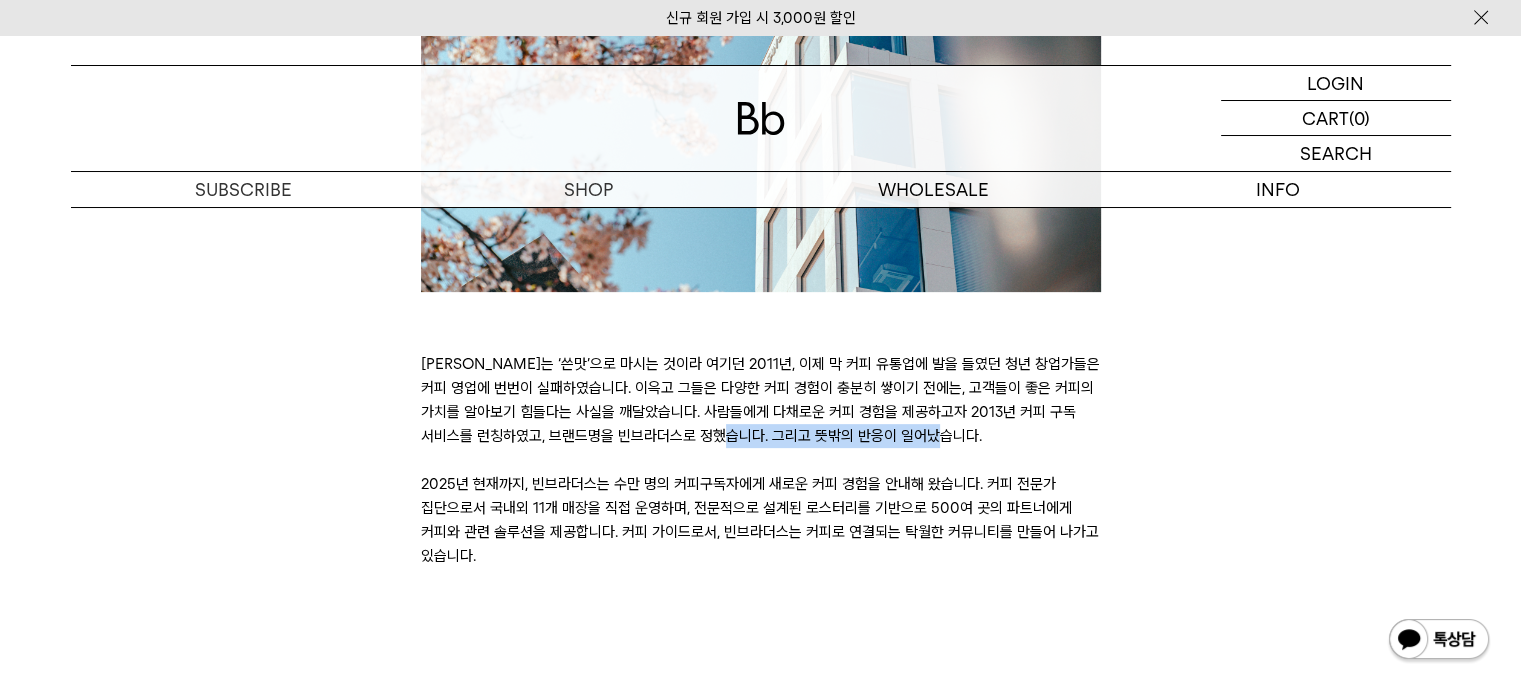 drag, startPoint x: 467, startPoint y: 439, endPoint x: 694, endPoint y: 428, distance: 227.26636 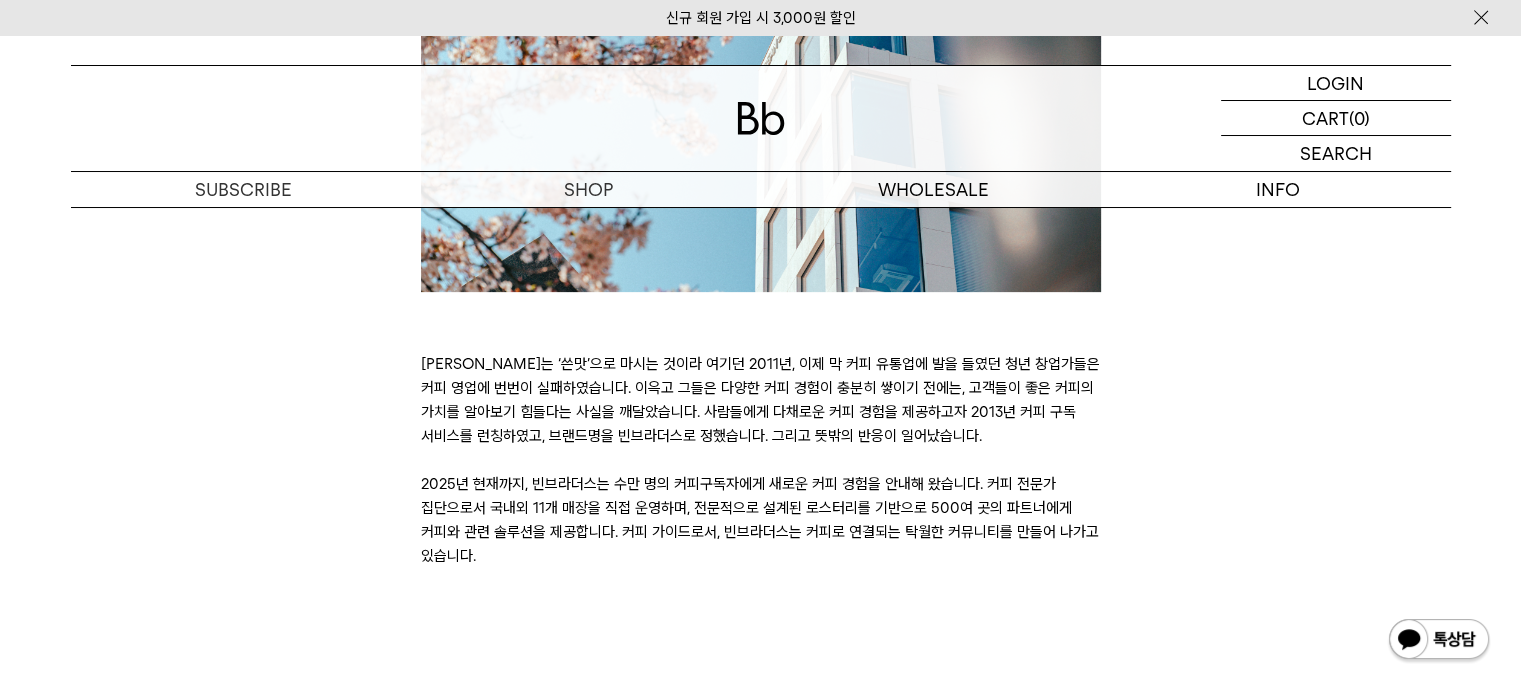 scroll, scrollTop: 700, scrollLeft: 0, axis: vertical 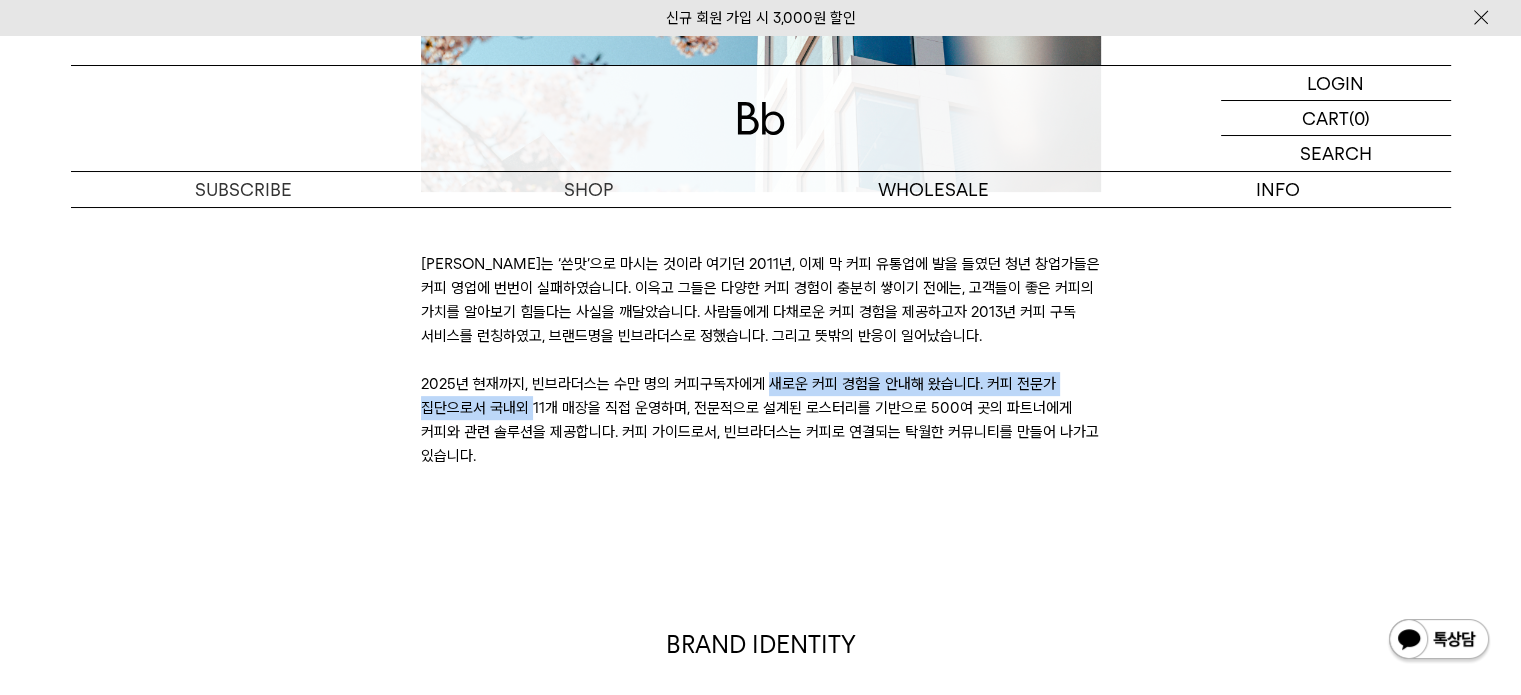drag, startPoint x: 456, startPoint y: 391, endPoint x: 860, endPoint y: 383, distance: 404.0792 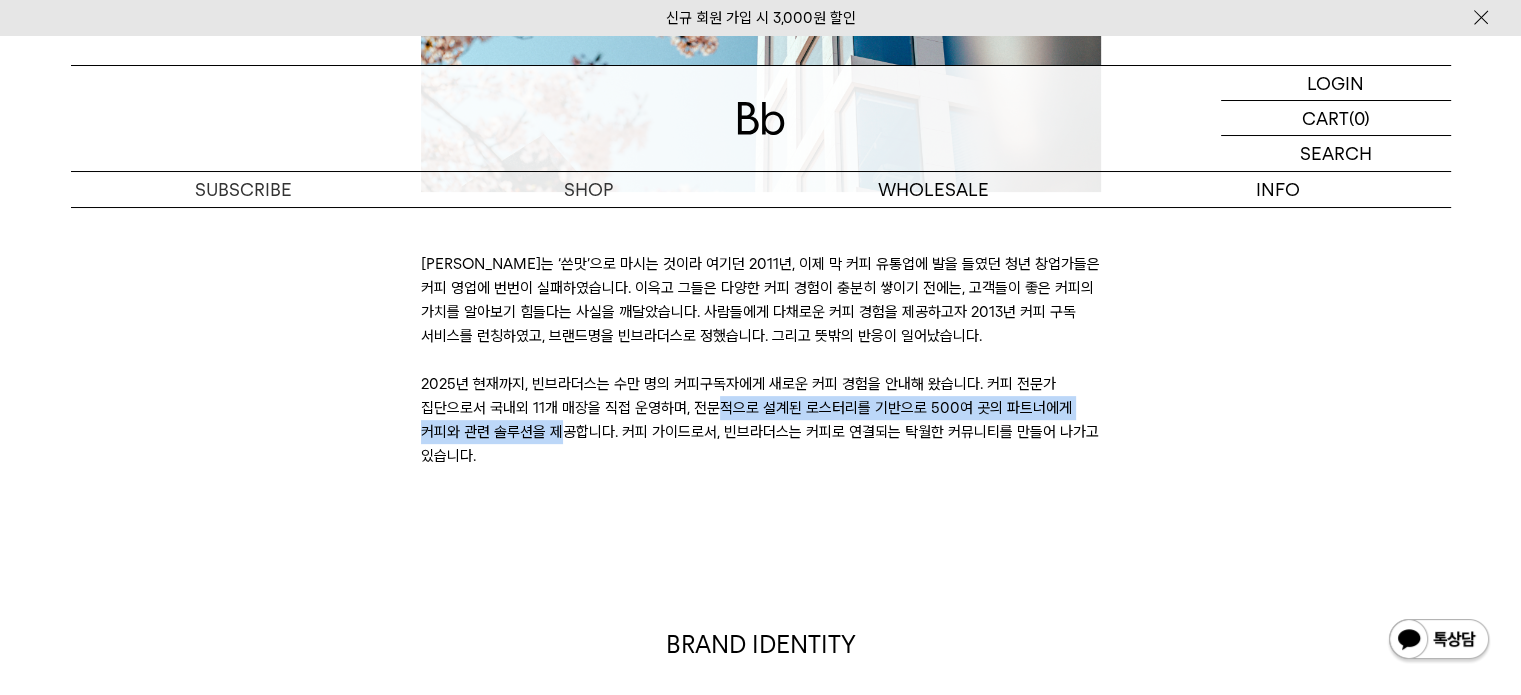 drag, startPoint x: 416, startPoint y: 407, endPoint x: 920, endPoint y: 396, distance: 504.12003 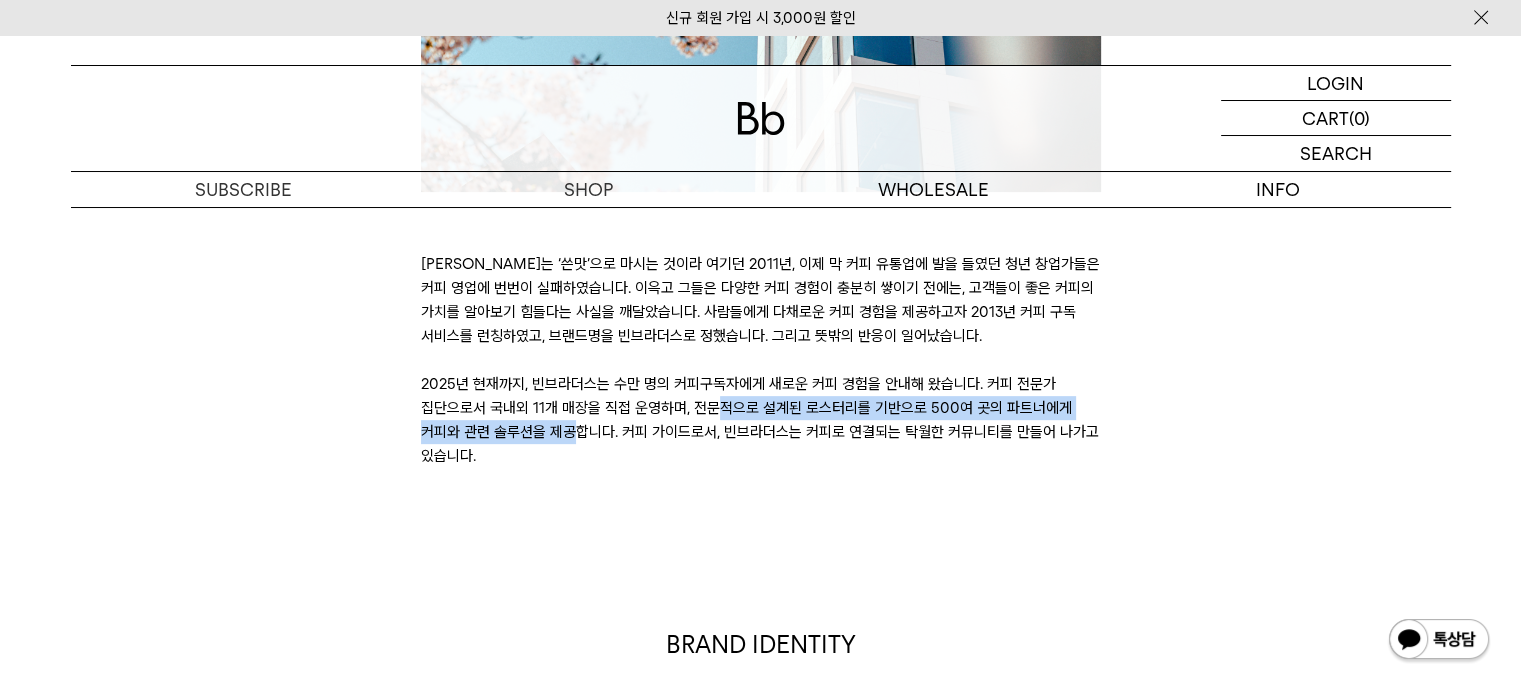 click on "커피는 ‘쓴맛’으로 마시는 것이라 여기던 2011년, 이제 막 커피 유통업에 발을 들였던 청년 창업가들은 커피 영업에 번번이 실패하였습니다. 이윽고 그들은 다양한 커피 경험이 충분히 쌓이기 전에는, 고객들이 좋은 커피의 가치를 알아보기 힘들다는 사실을 깨달았습니다. 사람들에게 다채로운 커피 경험을 제공하고자 2013년 커피 구독 서비스를 런칭하였고, 브랜드명을 빈브라더스로 정했습니다. 그리고 뜻밖의 반응이 일어났습니다." at bounding box center [761, 360] 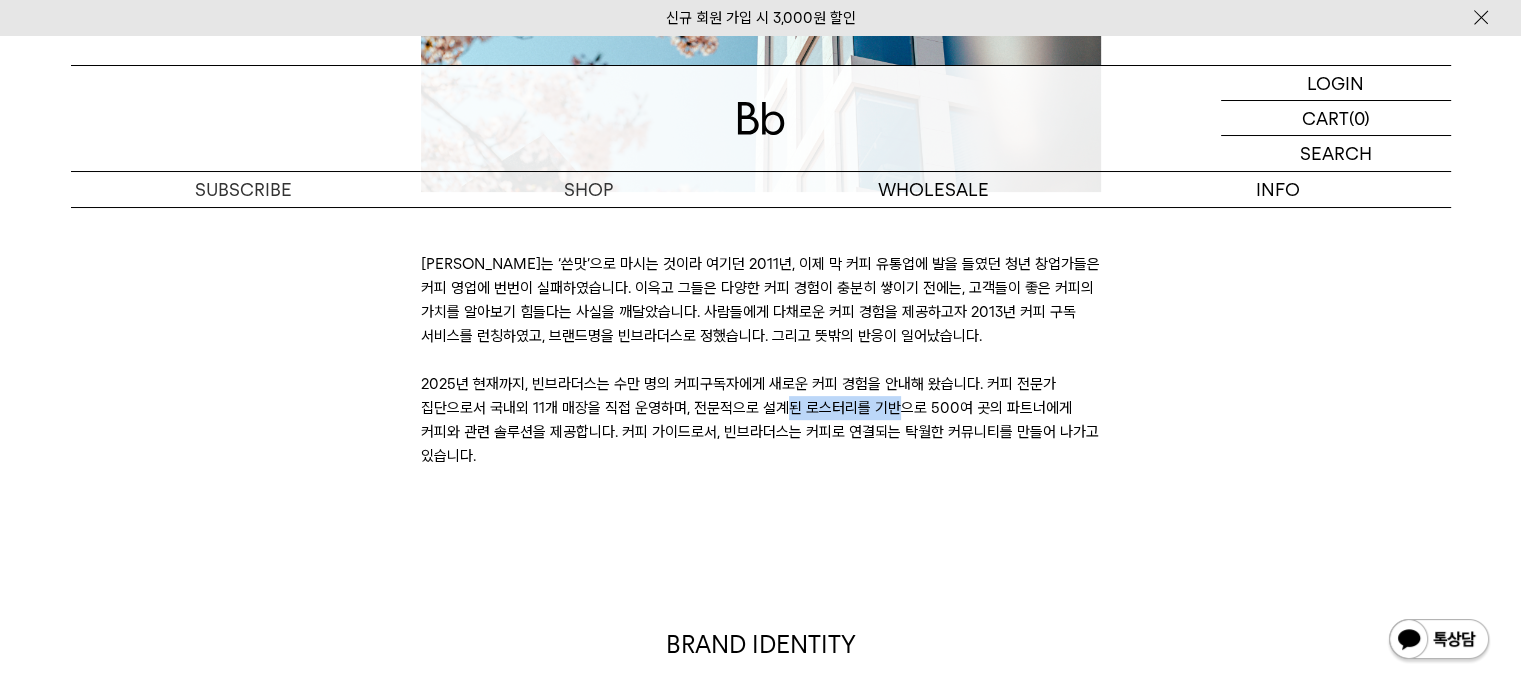 drag, startPoint x: 490, startPoint y: 412, endPoint x: 588, endPoint y: 413, distance: 98.005104 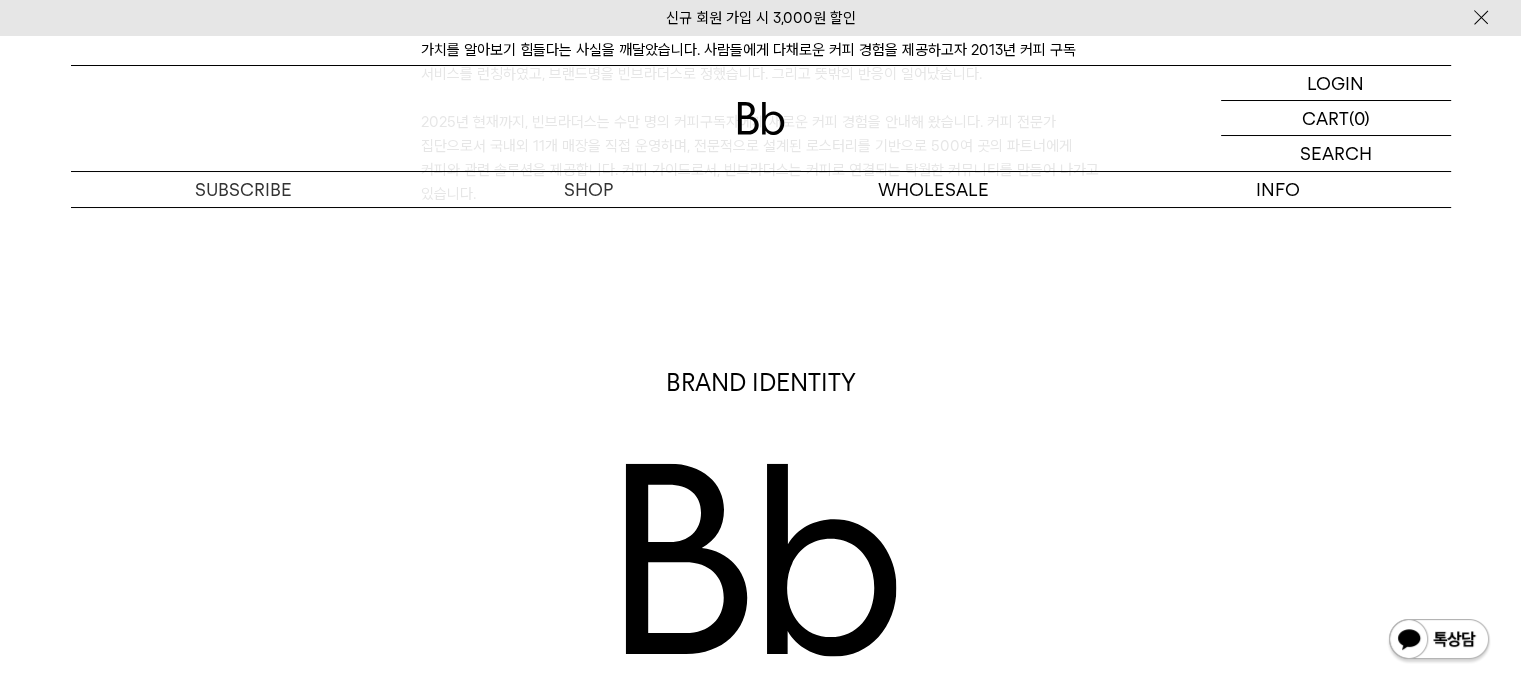 scroll, scrollTop: 1036, scrollLeft: 0, axis: vertical 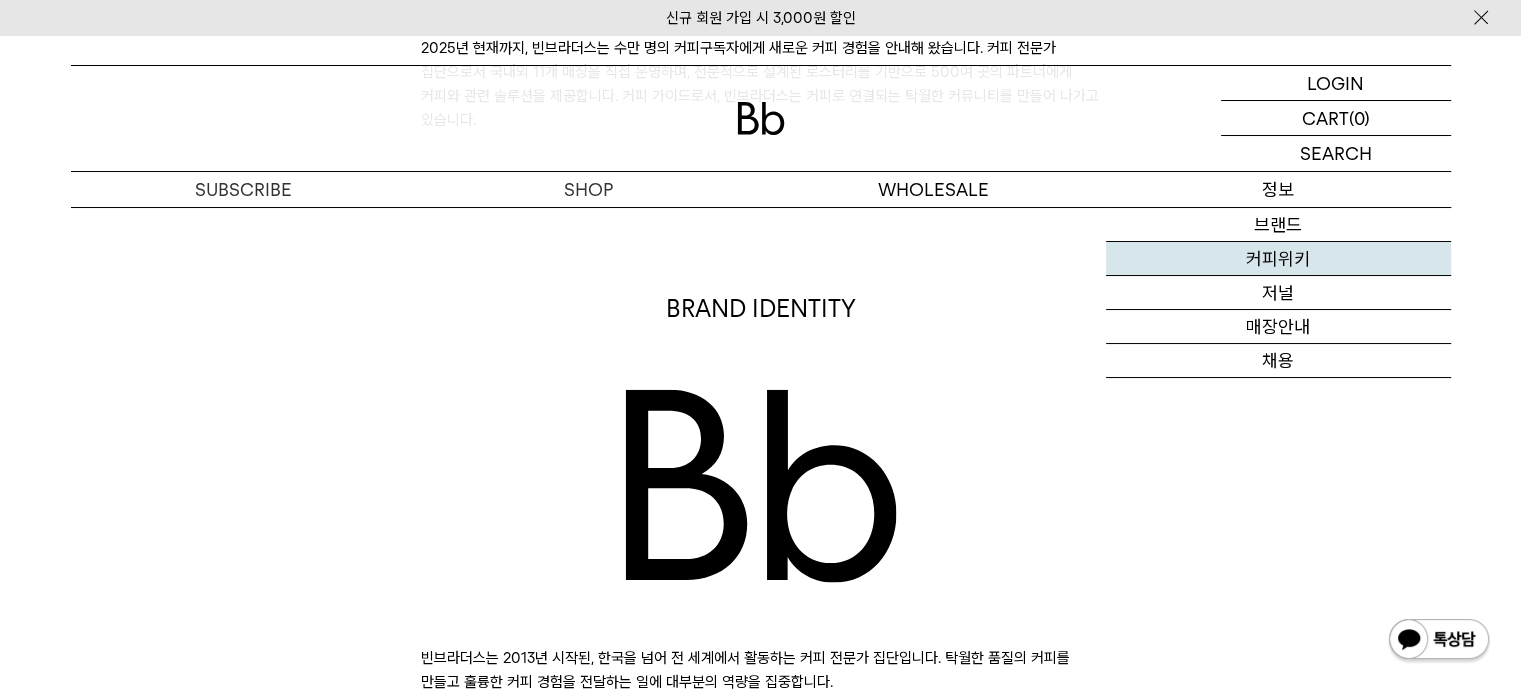click on "커피위키" at bounding box center [1278, 259] 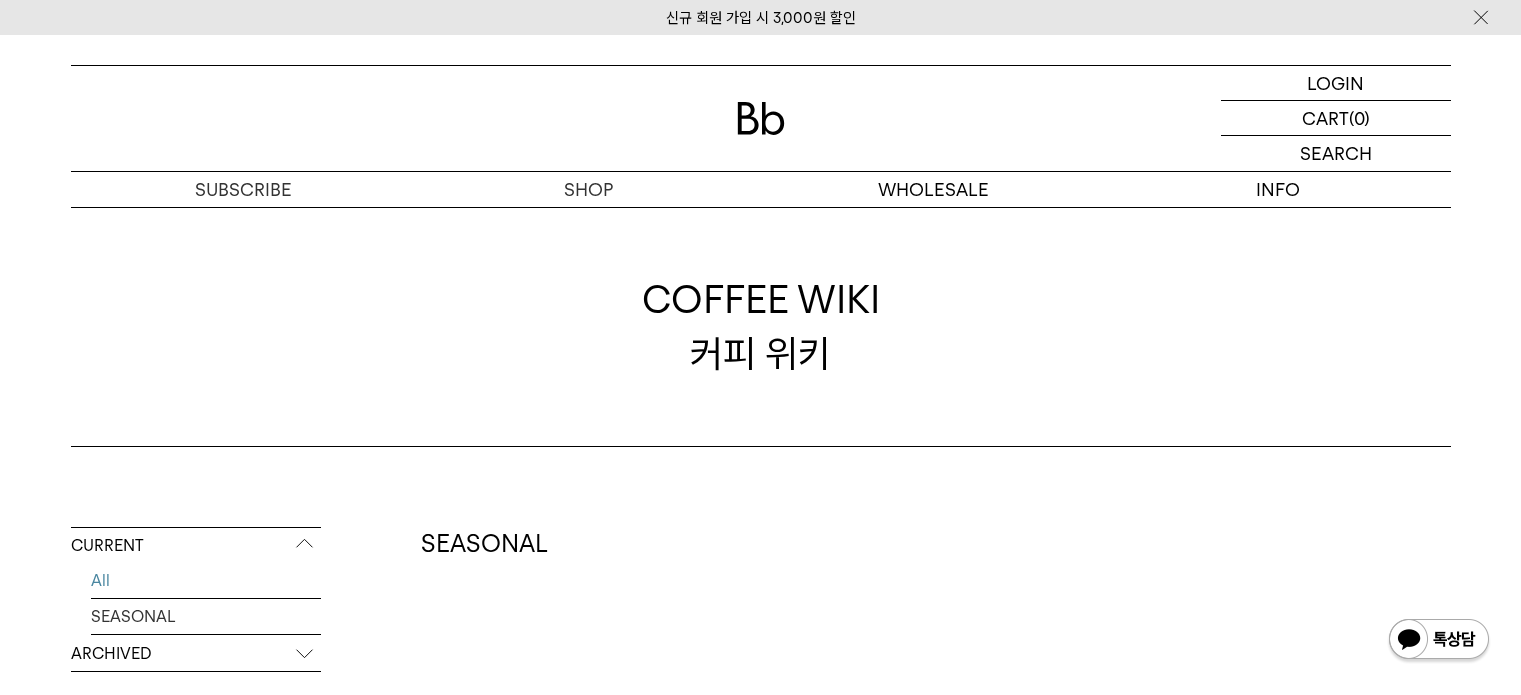 scroll, scrollTop: 504, scrollLeft: 0, axis: vertical 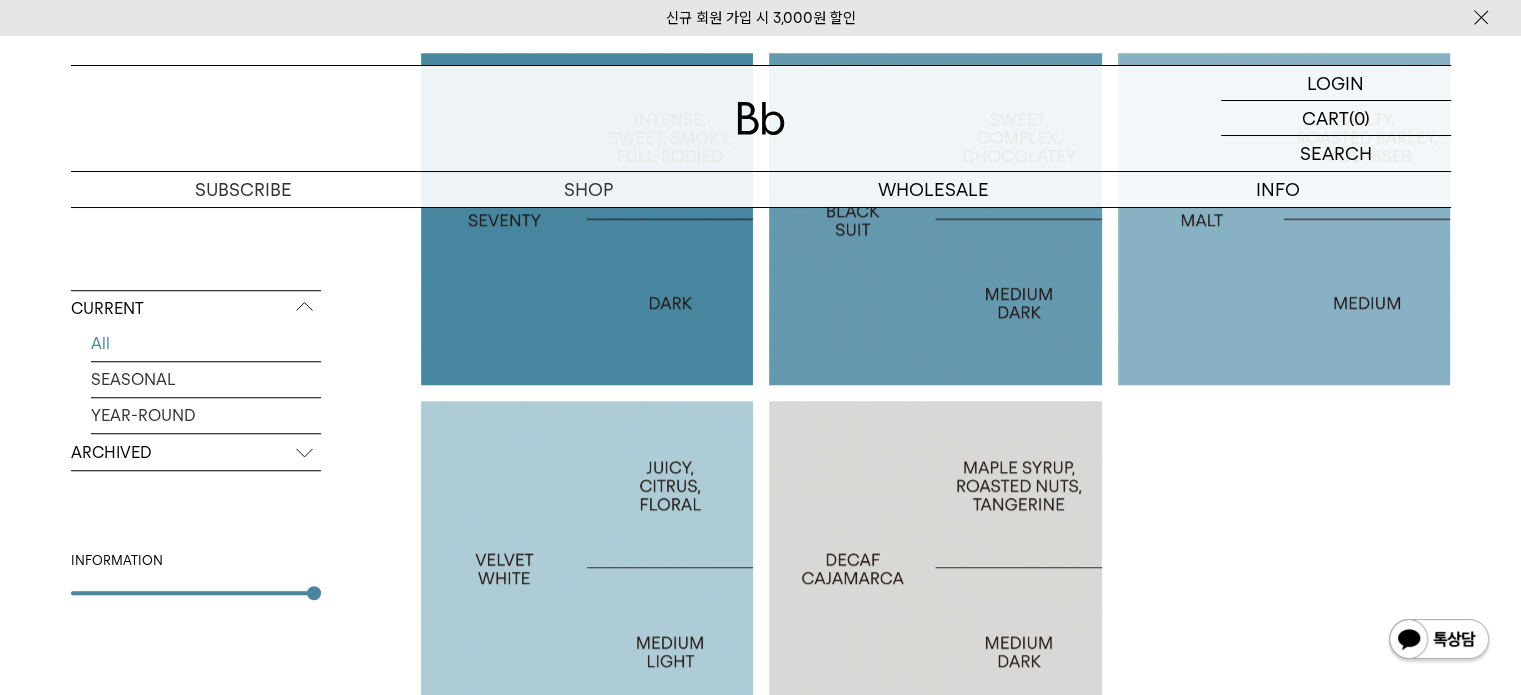 click on "CURRENT
All
SEASONAL
YEAR-ROUND
ARCHIVED
2025
2024
2023
2022
2021
2020
2019
2018
2017
2016 2015" at bounding box center [196, 532] 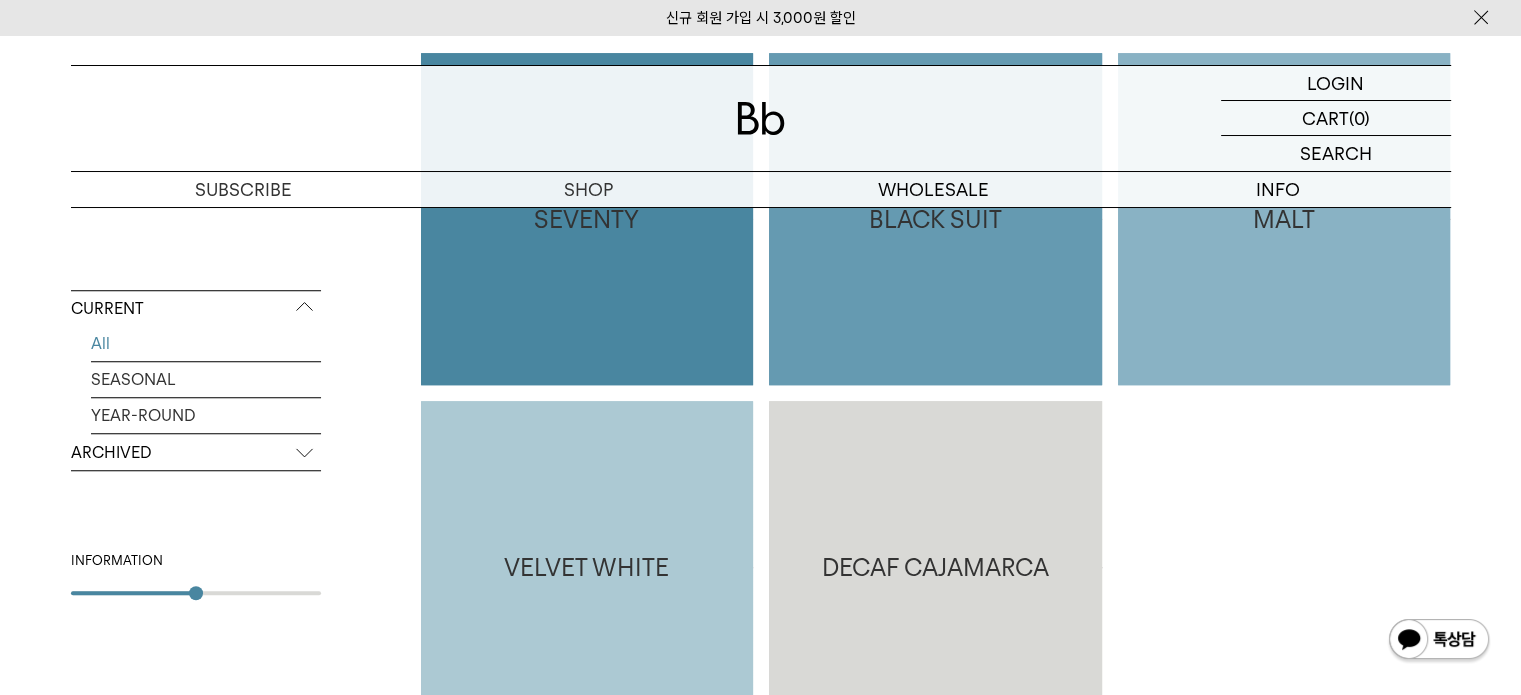 click at bounding box center [133, 593] 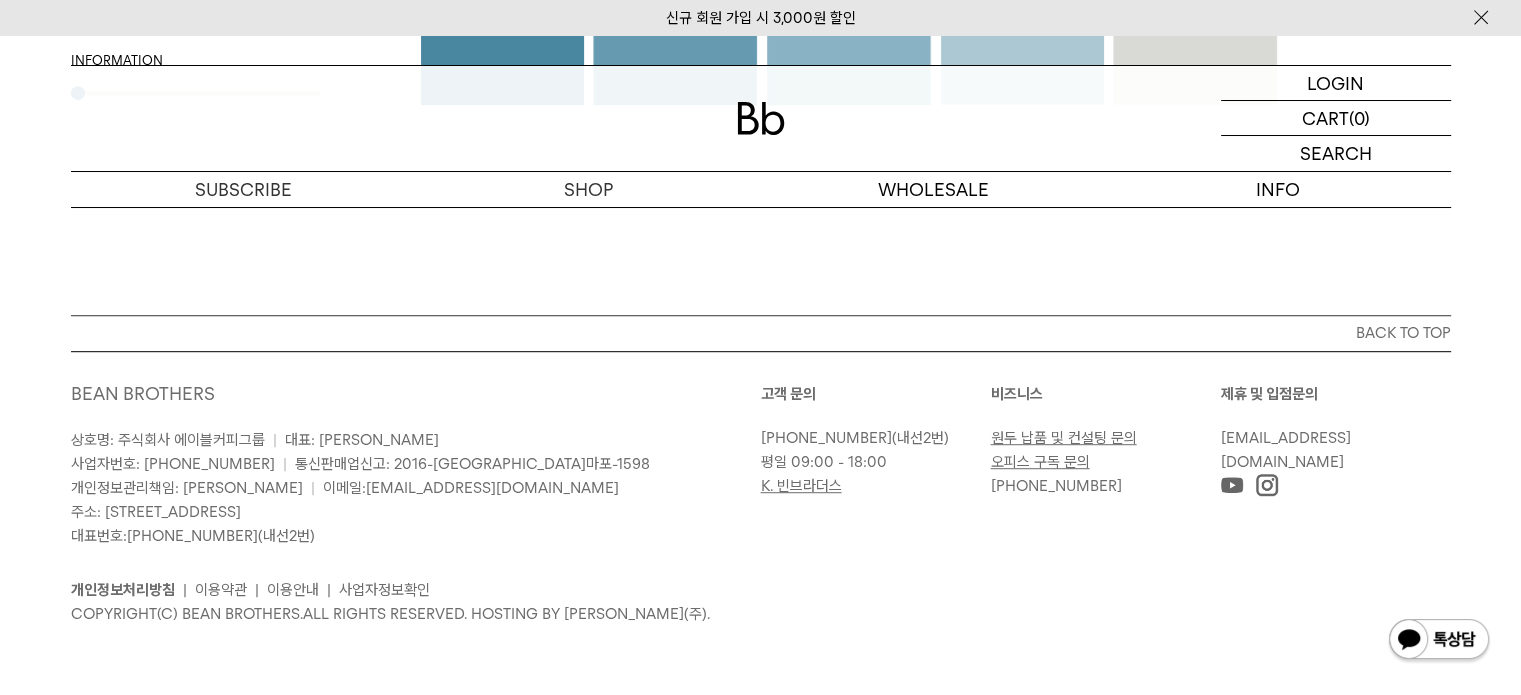 click on "신규 회원 가입 시 3,000원 할인
LOGIN
로그인
LOGIN
로그인
CART
장바구니
(0)
SEARCH
검색
검색폼
**
추천상품" at bounding box center (760, -188) 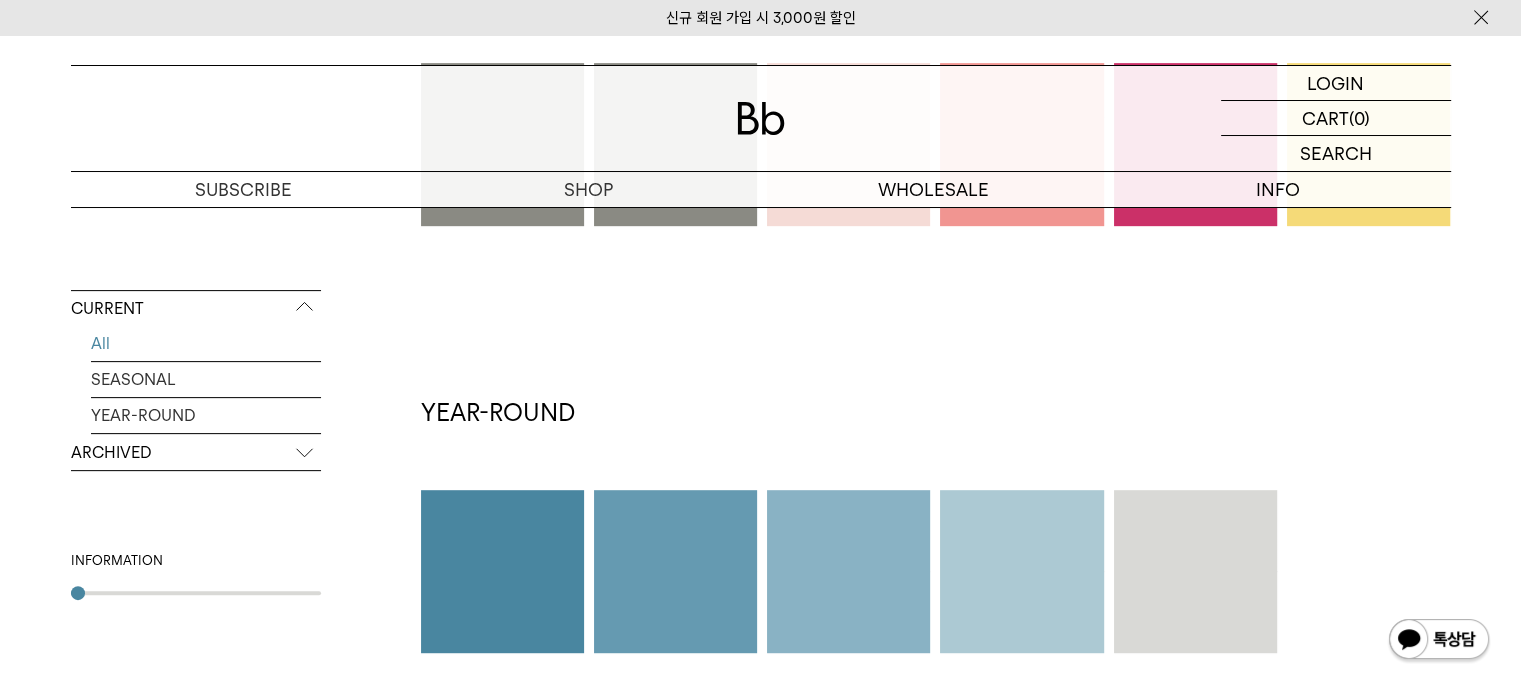 scroll, scrollTop: 554, scrollLeft: 0, axis: vertical 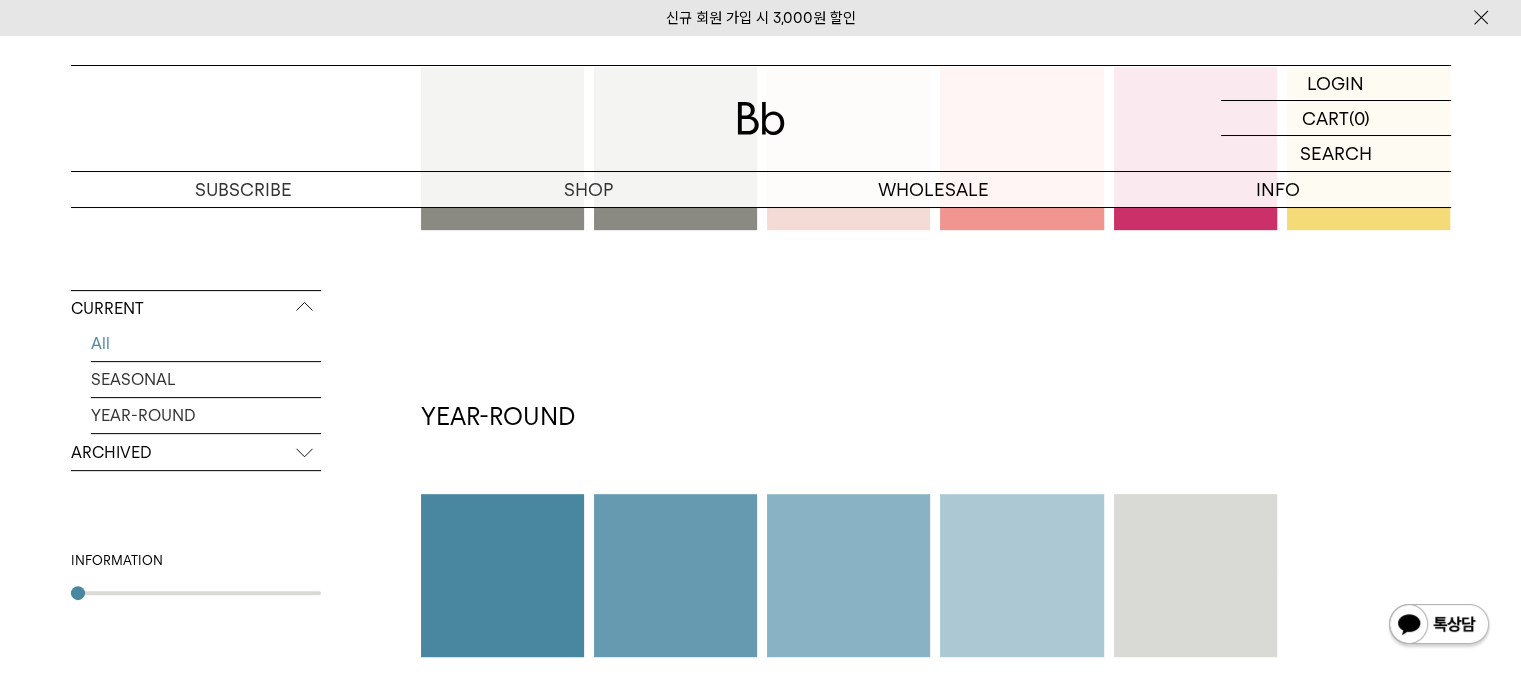 click at bounding box center [196, 593] 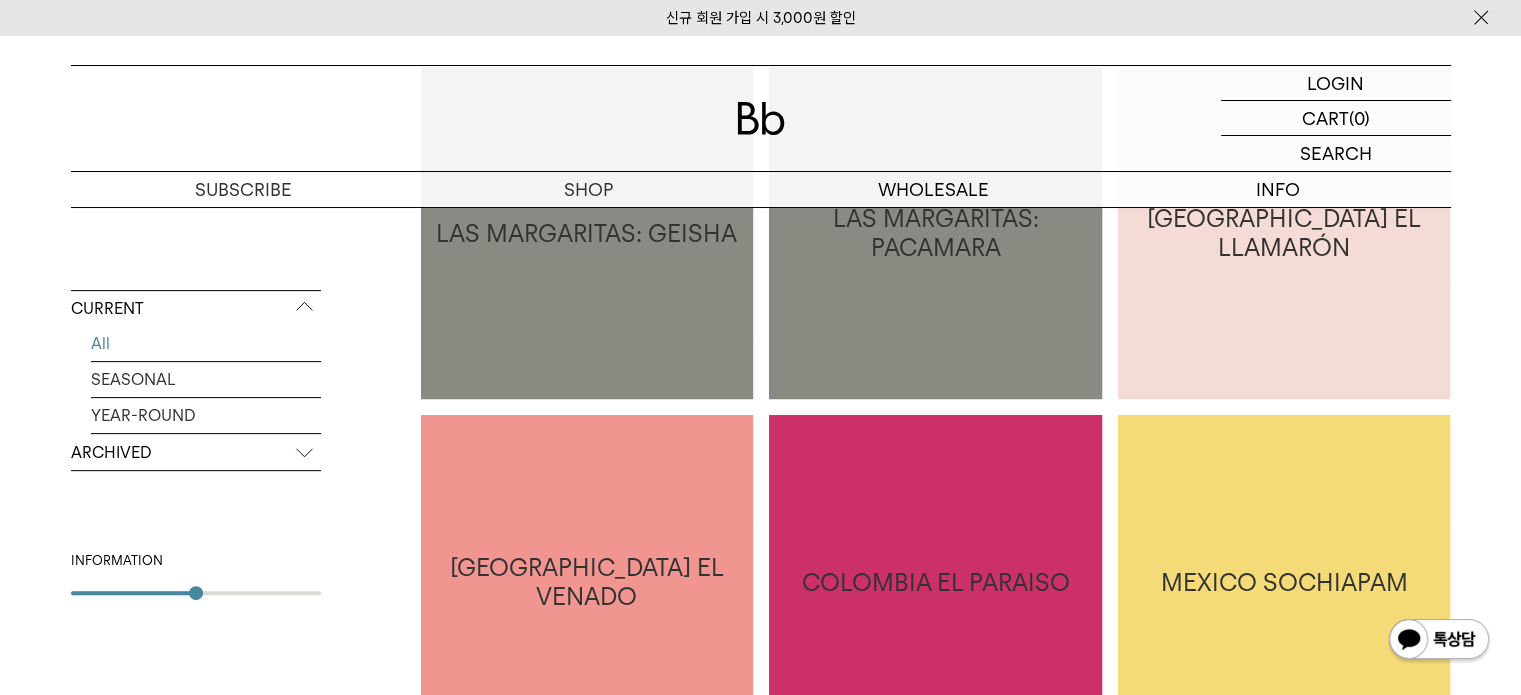 type on "*" 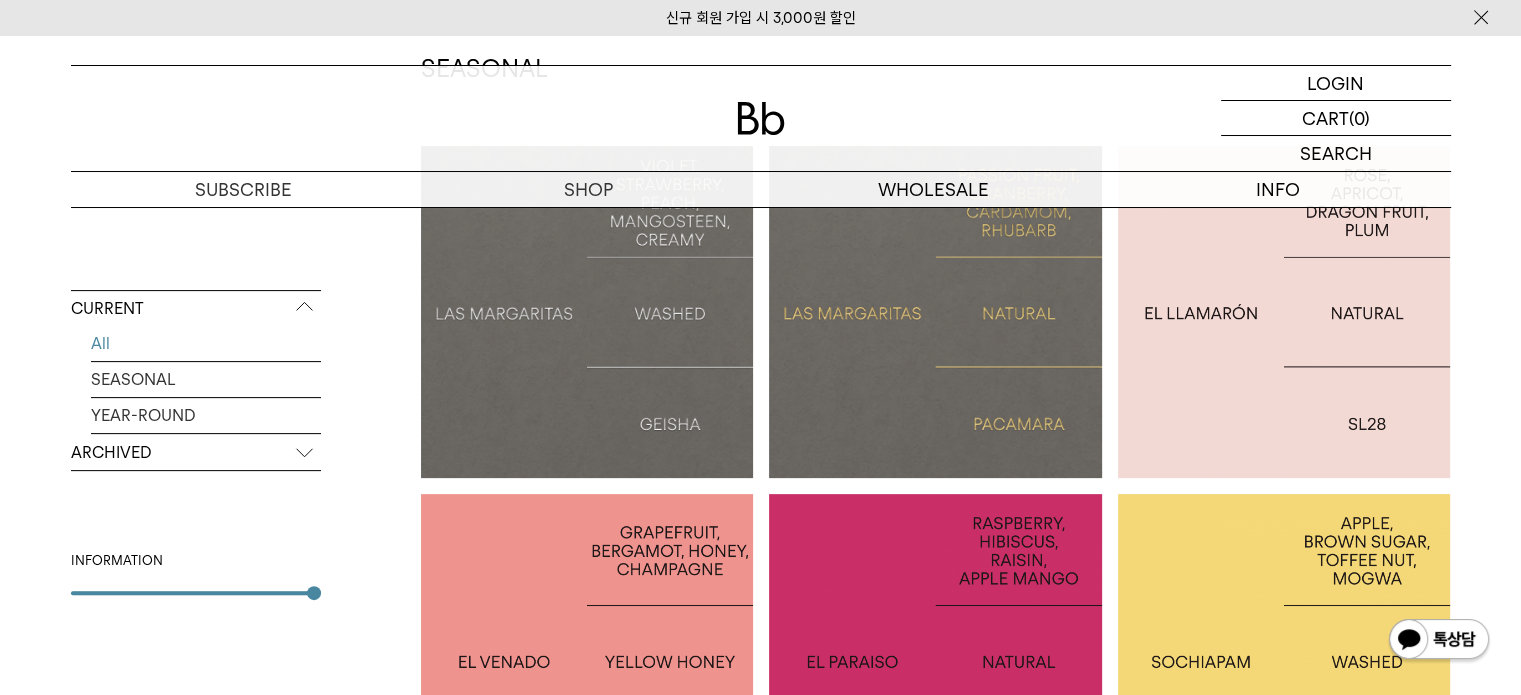 scroll, scrollTop: 470, scrollLeft: 0, axis: vertical 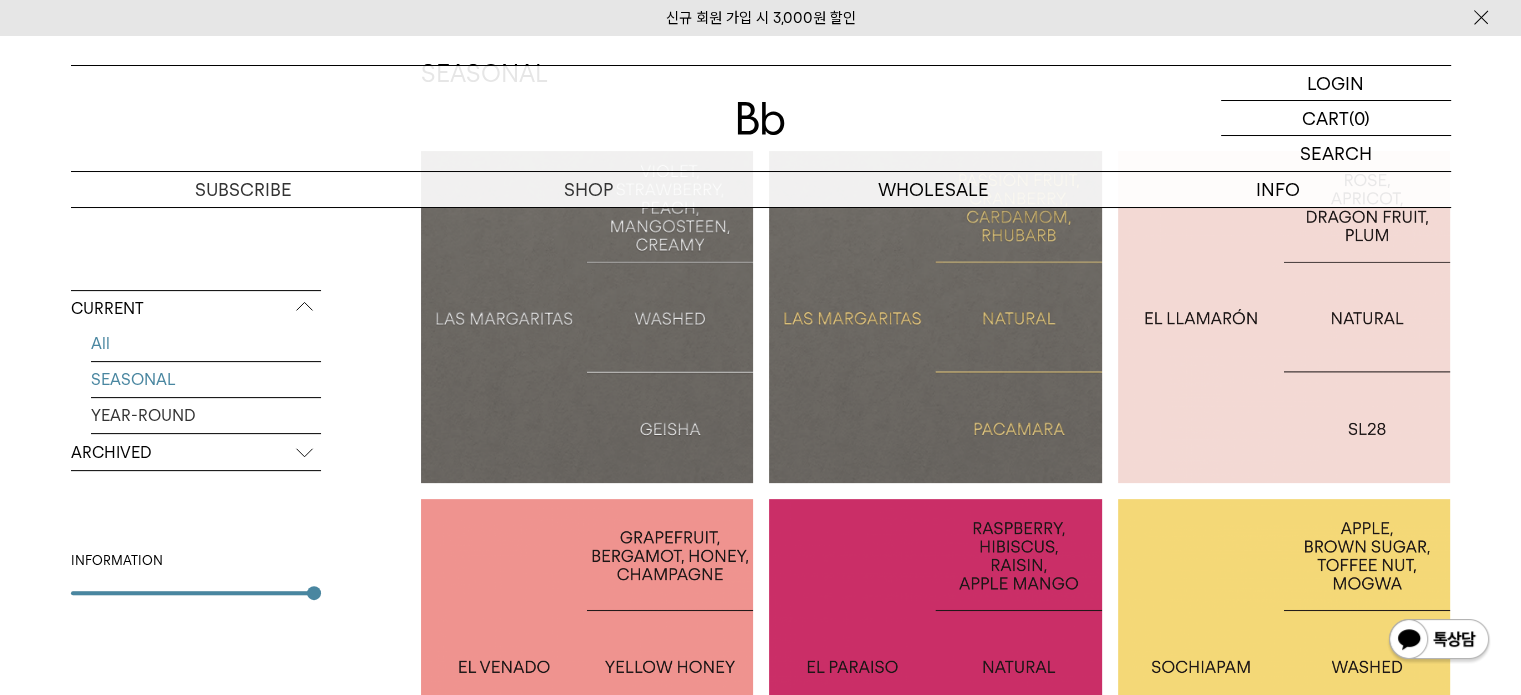 click on "SEASONAL" at bounding box center (206, 379) 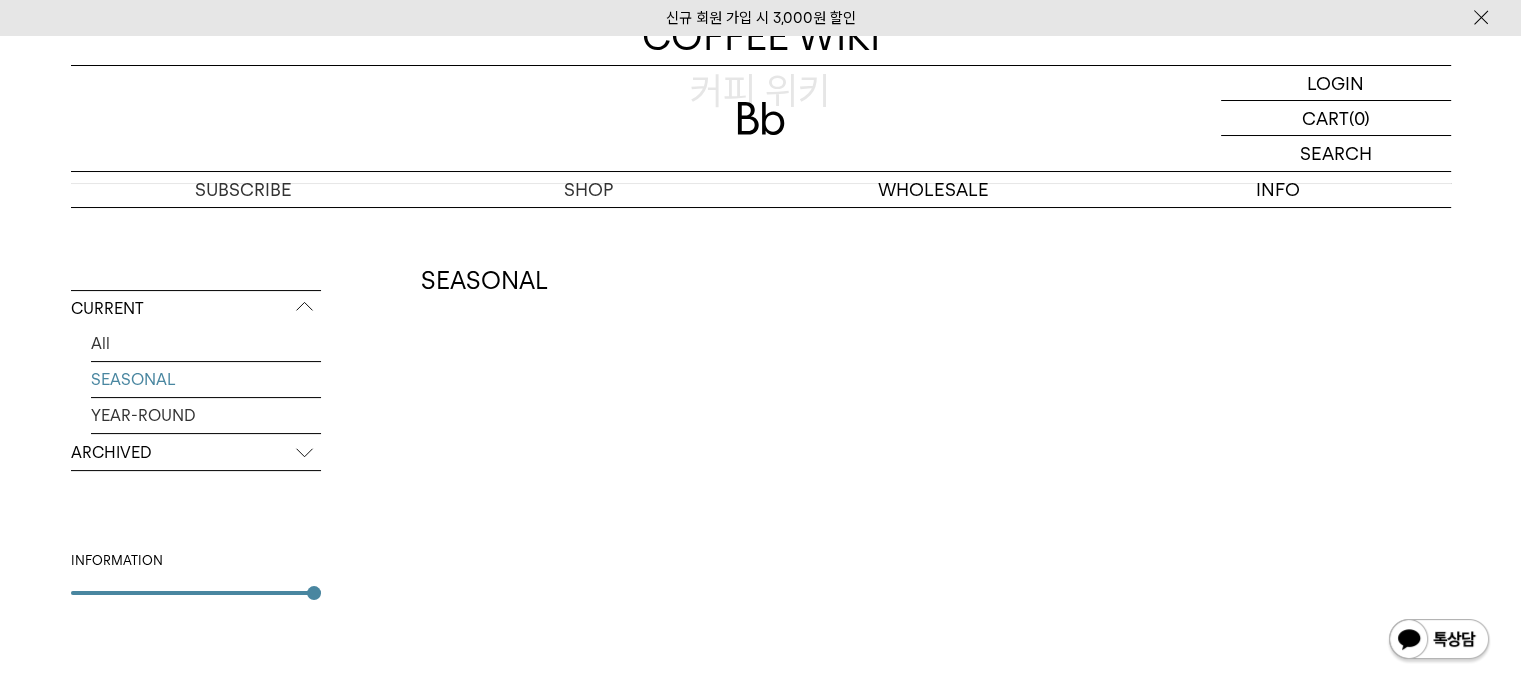 scroll, scrollTop: 0, scrollLeft: 0, axis: both 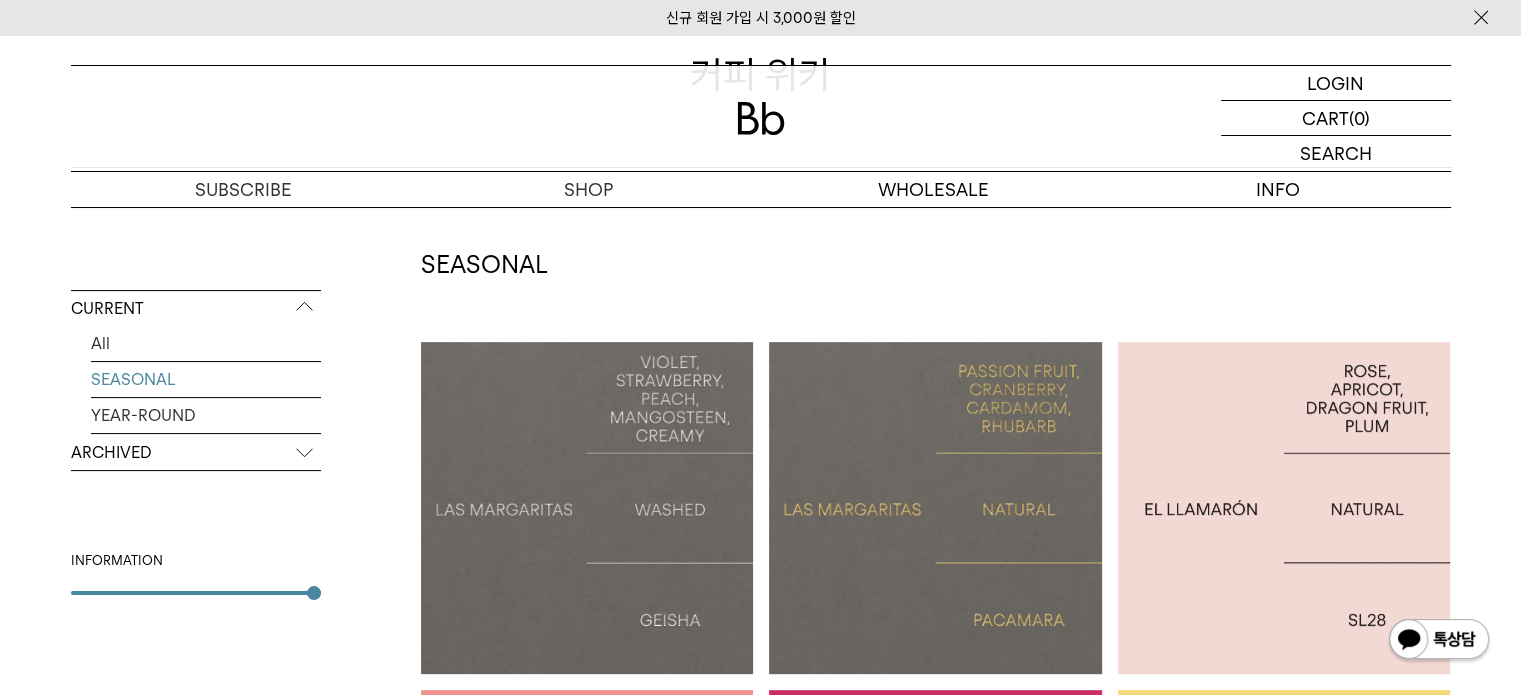 drag, startPoint x: 0, startPoint y: 0, endPoint x: 300, endPoint y: 452, distance: 542.4979 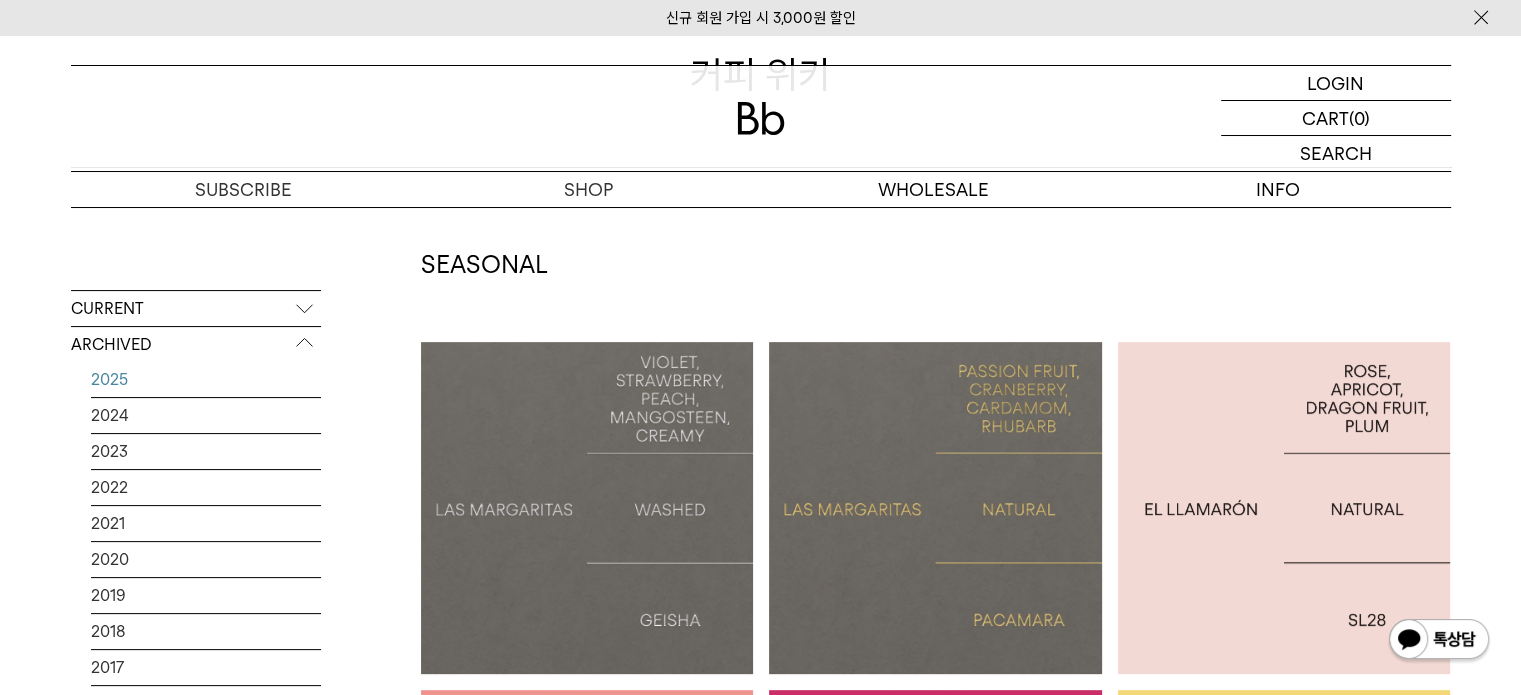 click on "2025" at bounding box center [206, 379] 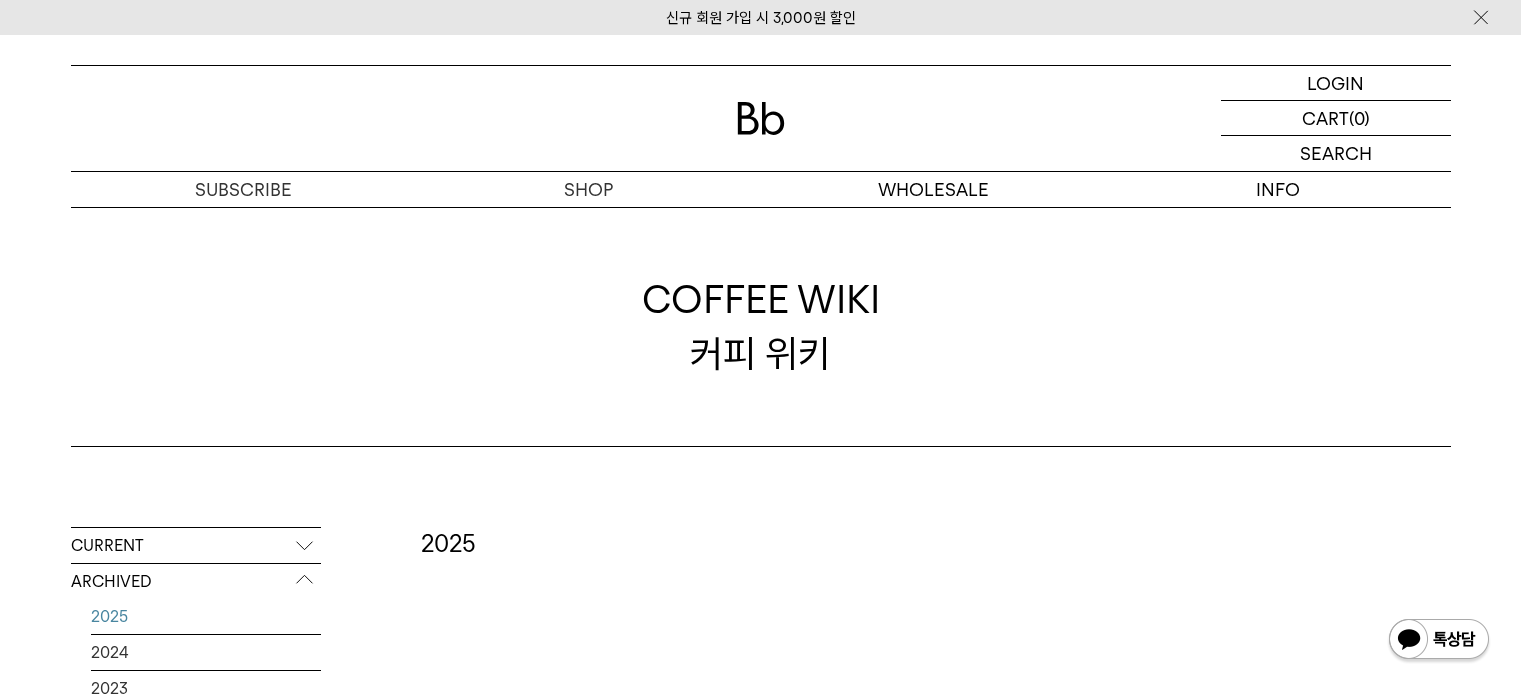 scroll, scrollTop: 0, scrollLeft: 0, axis: both 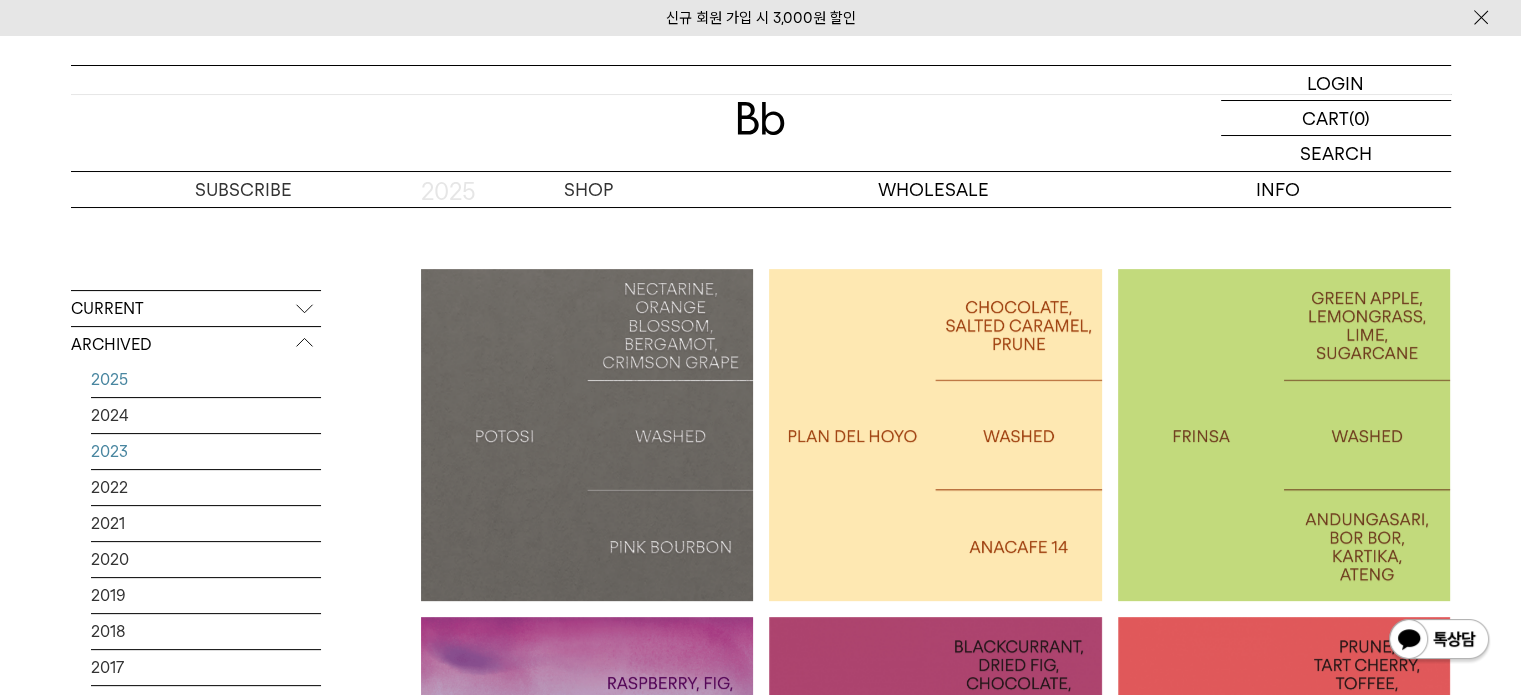 click on "2023" at bounding box center (206, 451) 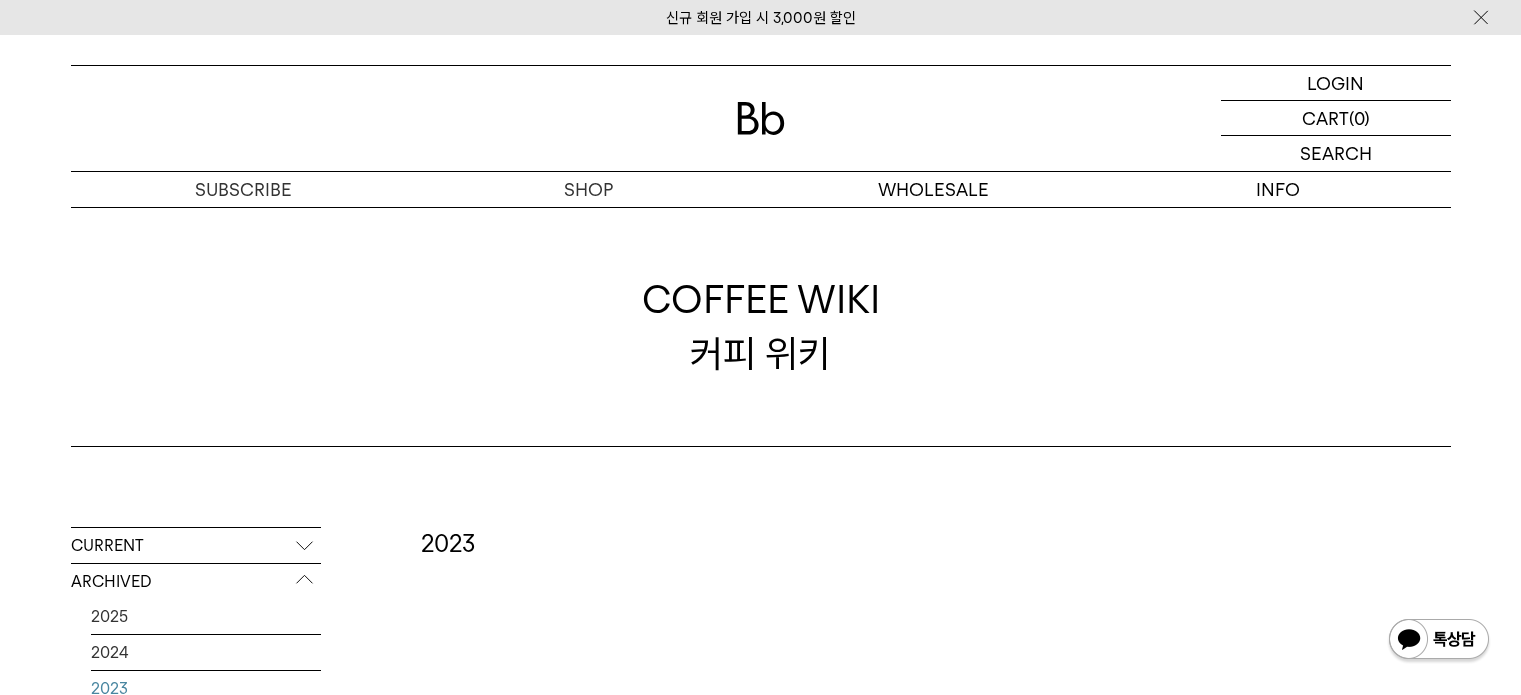 scroll, scrollTop: 0, scrollLeft: 0, axis: both 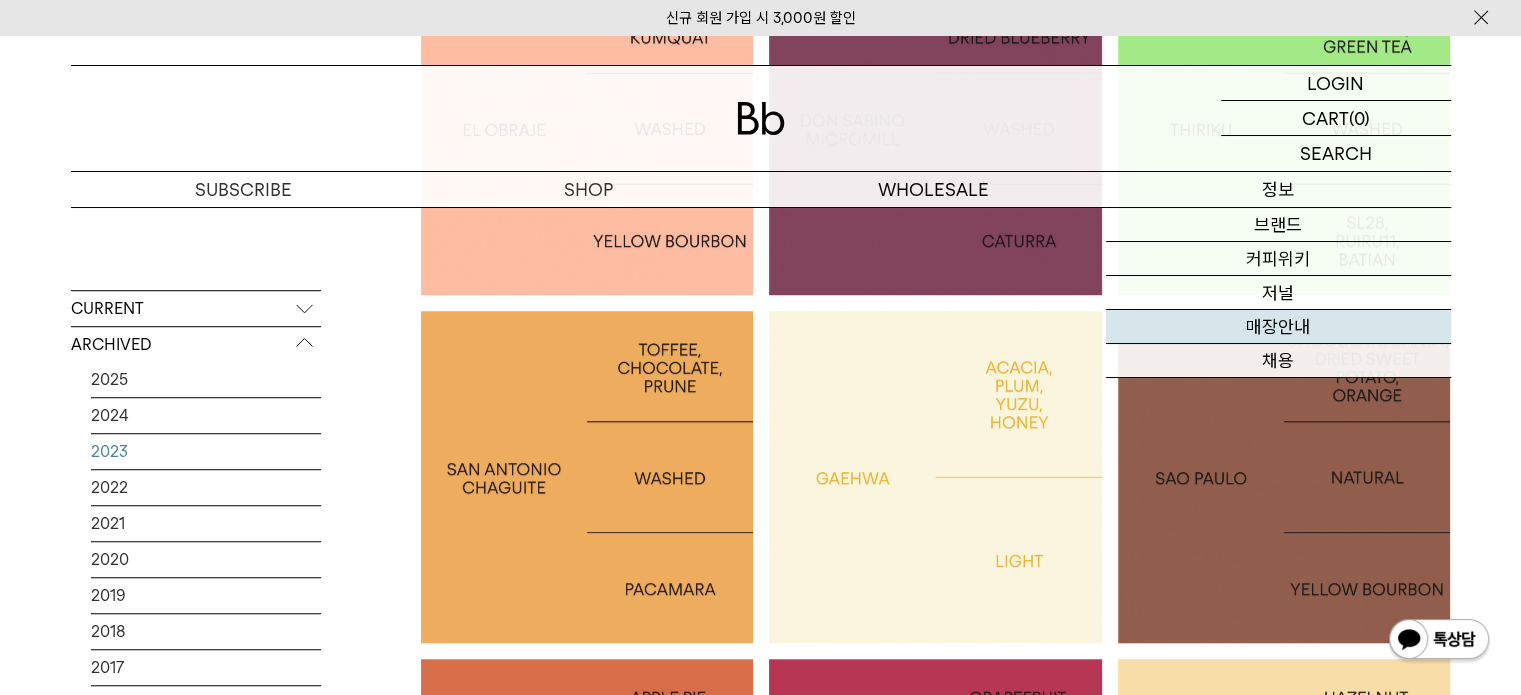 click on "매장안내" at bounding box center (1278, 327) 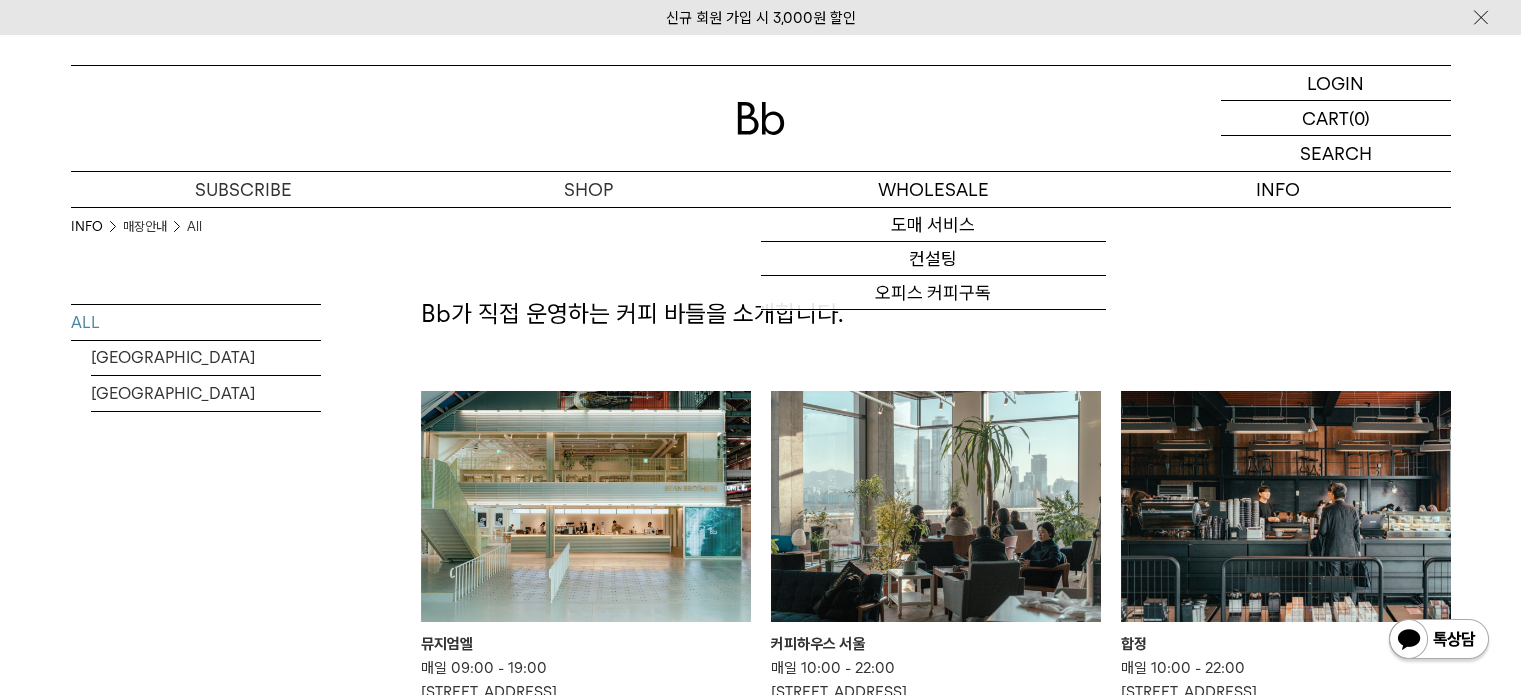 scroll, scrollTop: 0, scrollLeft: 0, axis: both 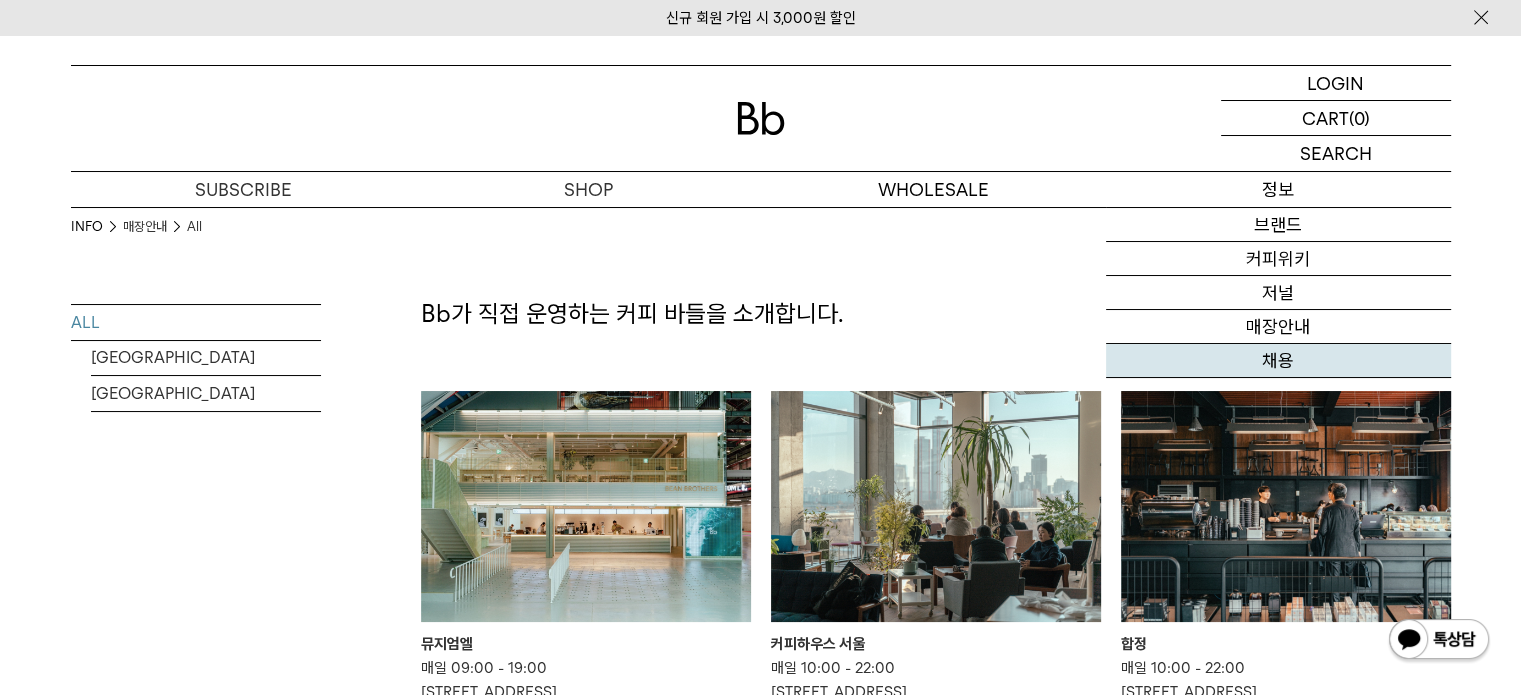 click on "채용" at bounding box center (1278, 361) 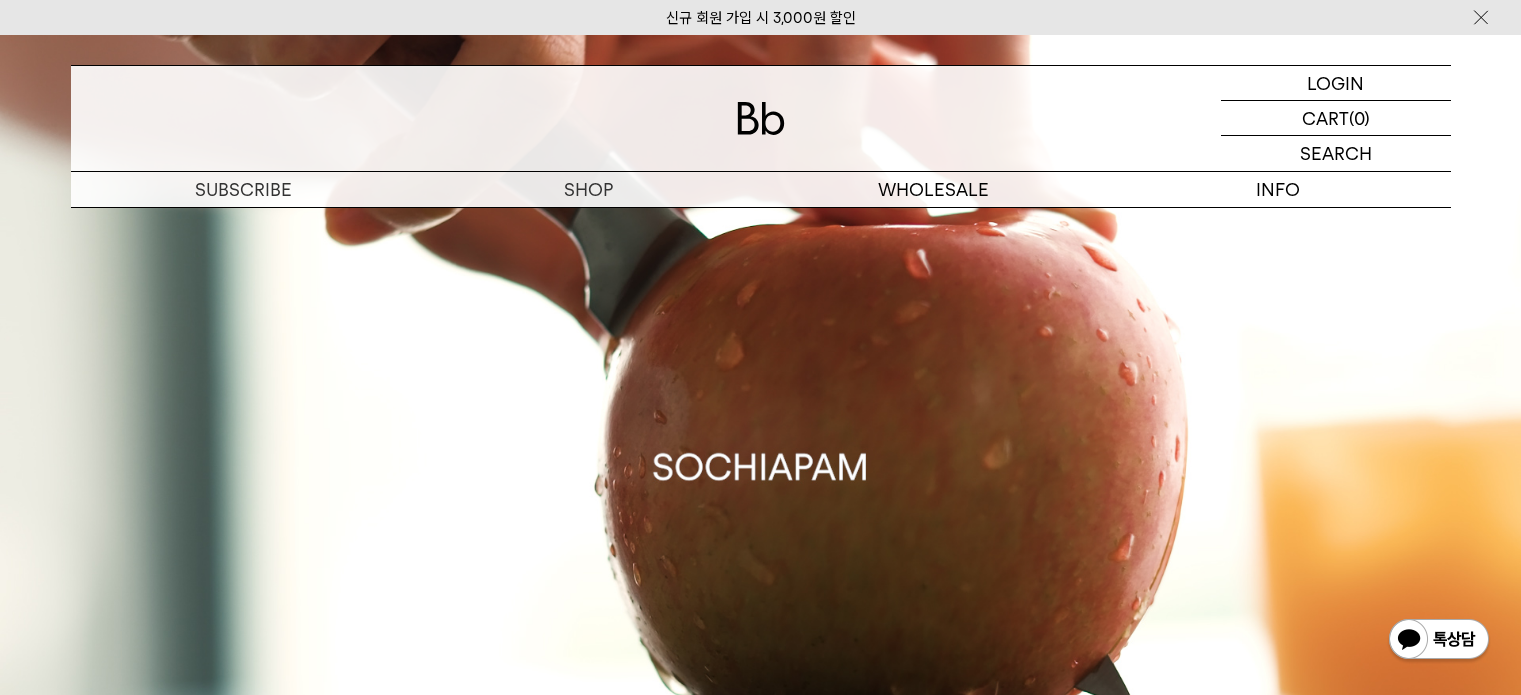 scroll, scrollTop: 0, scrollLeft: 0, axis: both 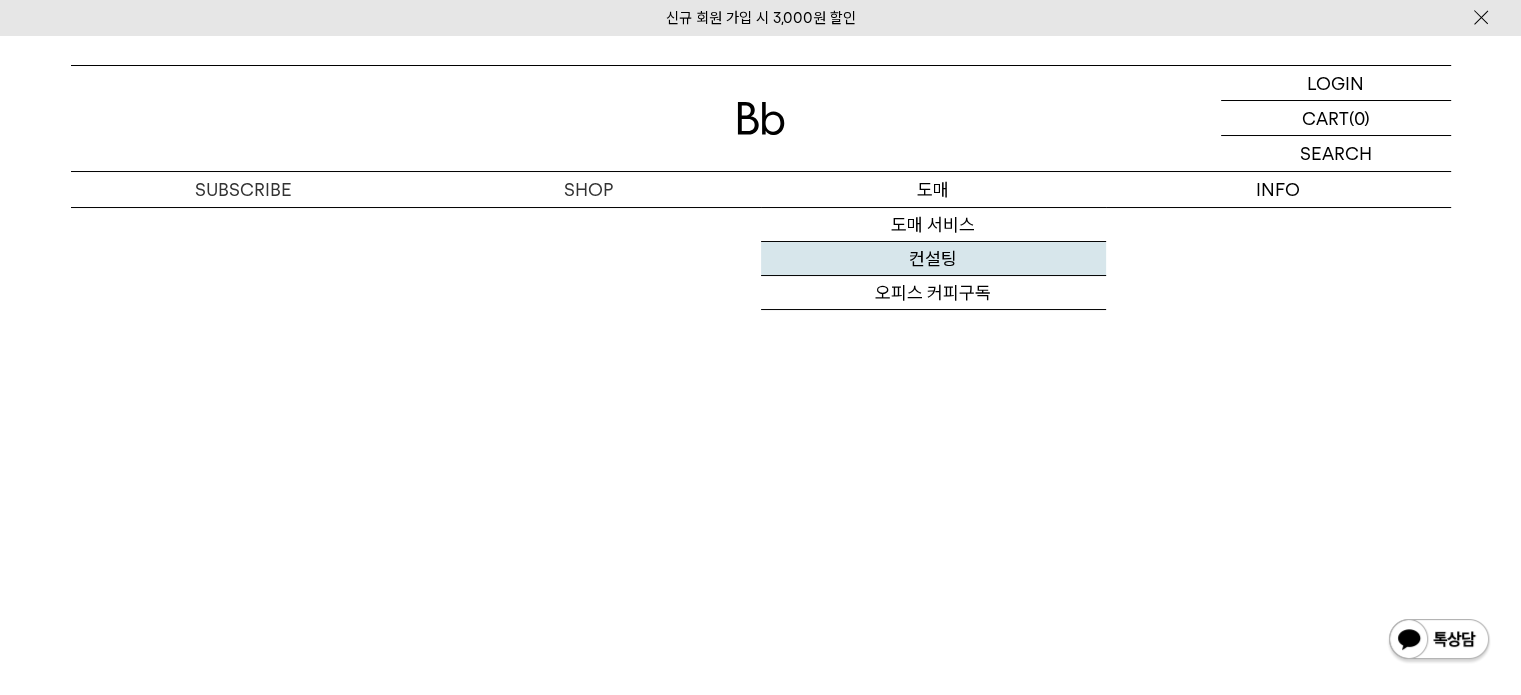 click on "컨설팅" at bounding box center (933, 259) 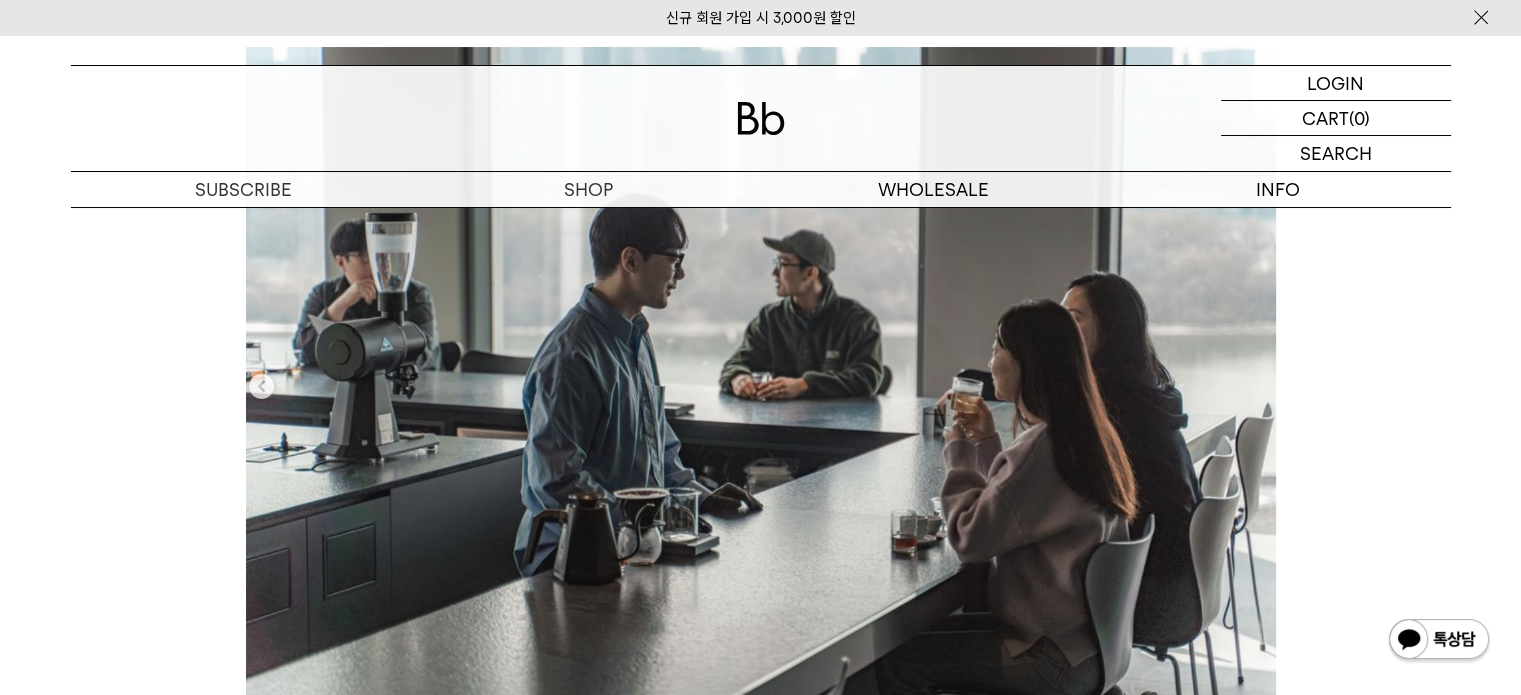 scroll, scrollTop: 0, scrollLeft: 0, axis: both 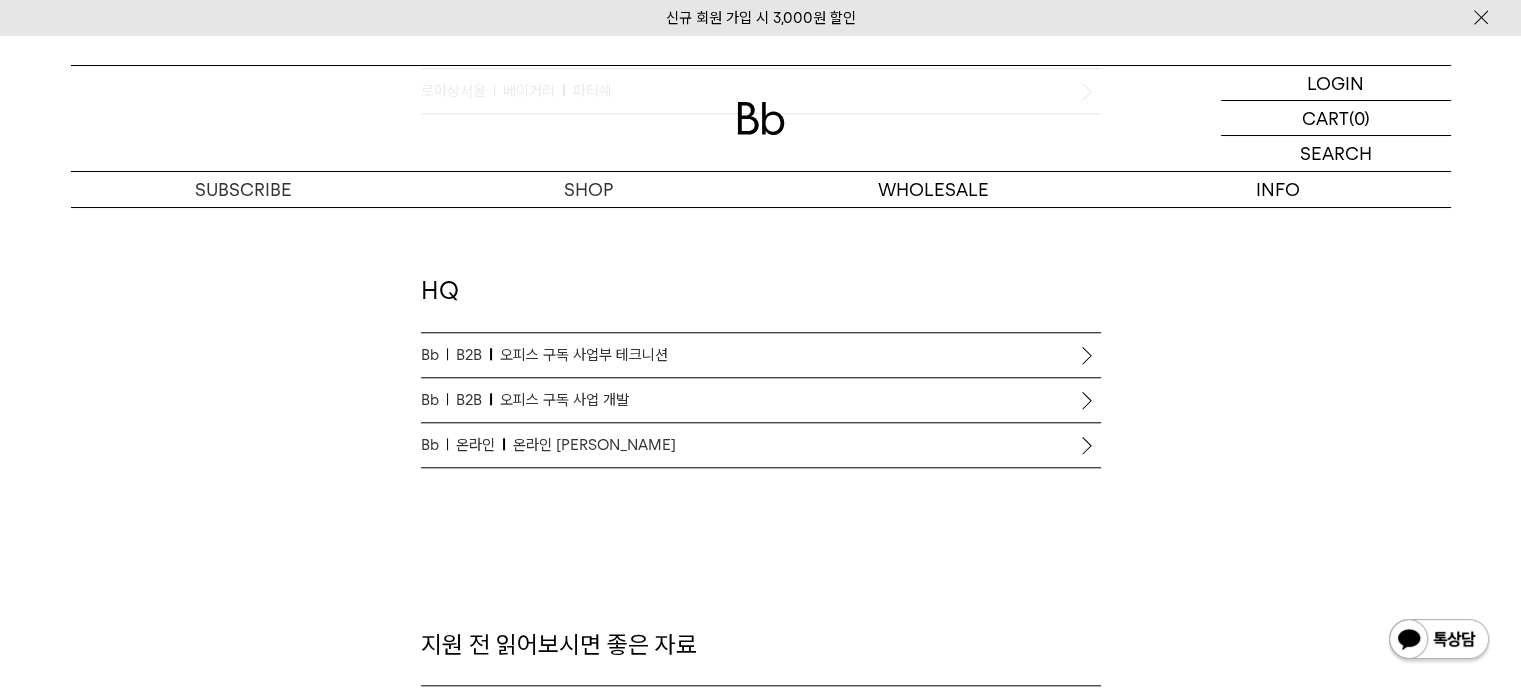 click on "온라인 커머스 리드" at bounding box center [594, 445] 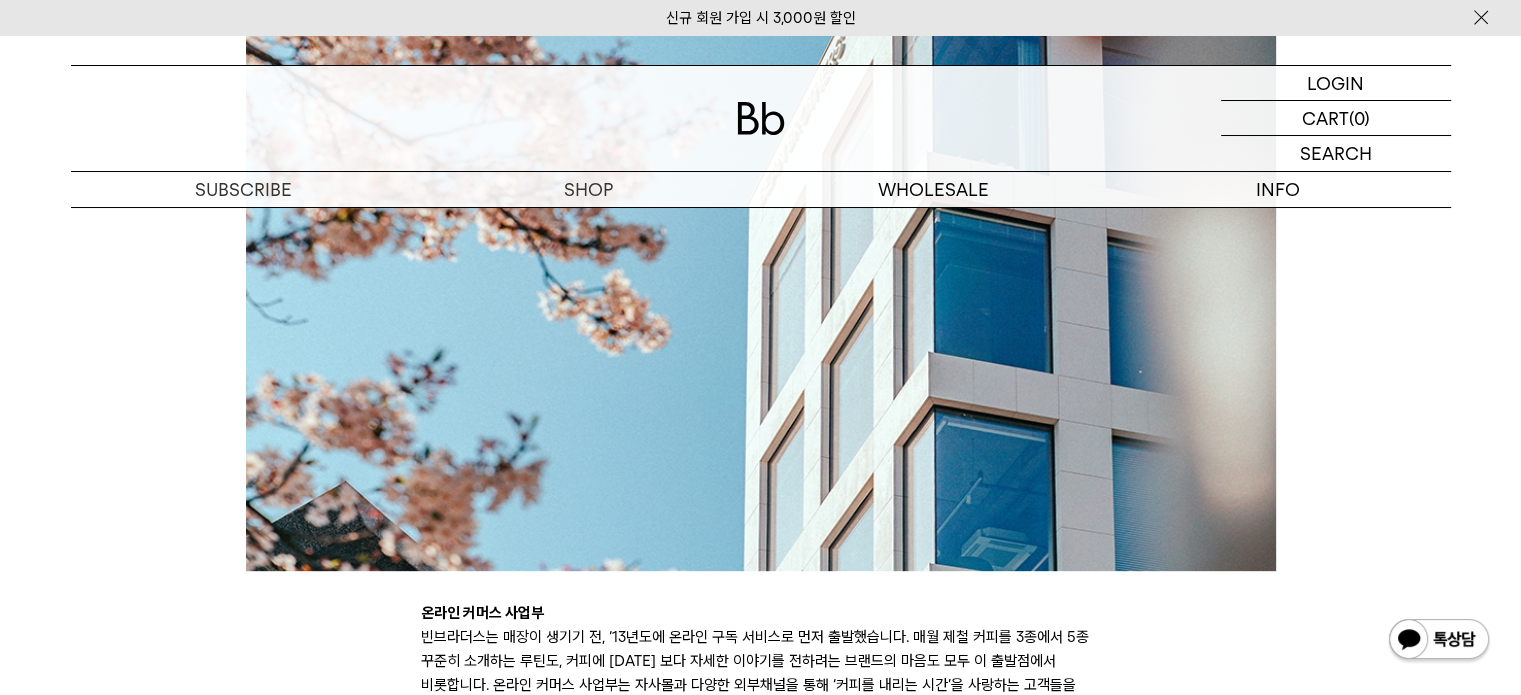 scroll, scrollTop: 0, scrollLeft: 0, axis: both 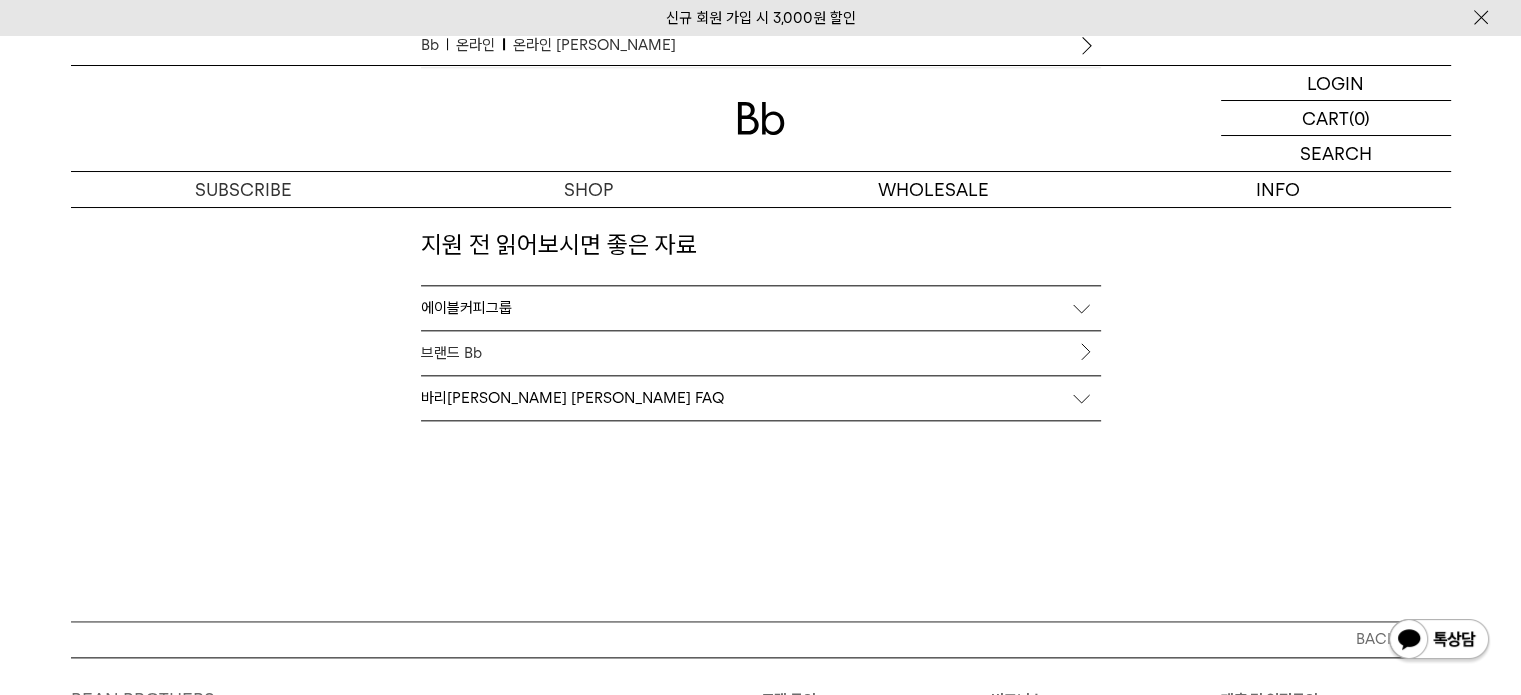 click on "브랜드 Bb" at bounding box center (761, 353) 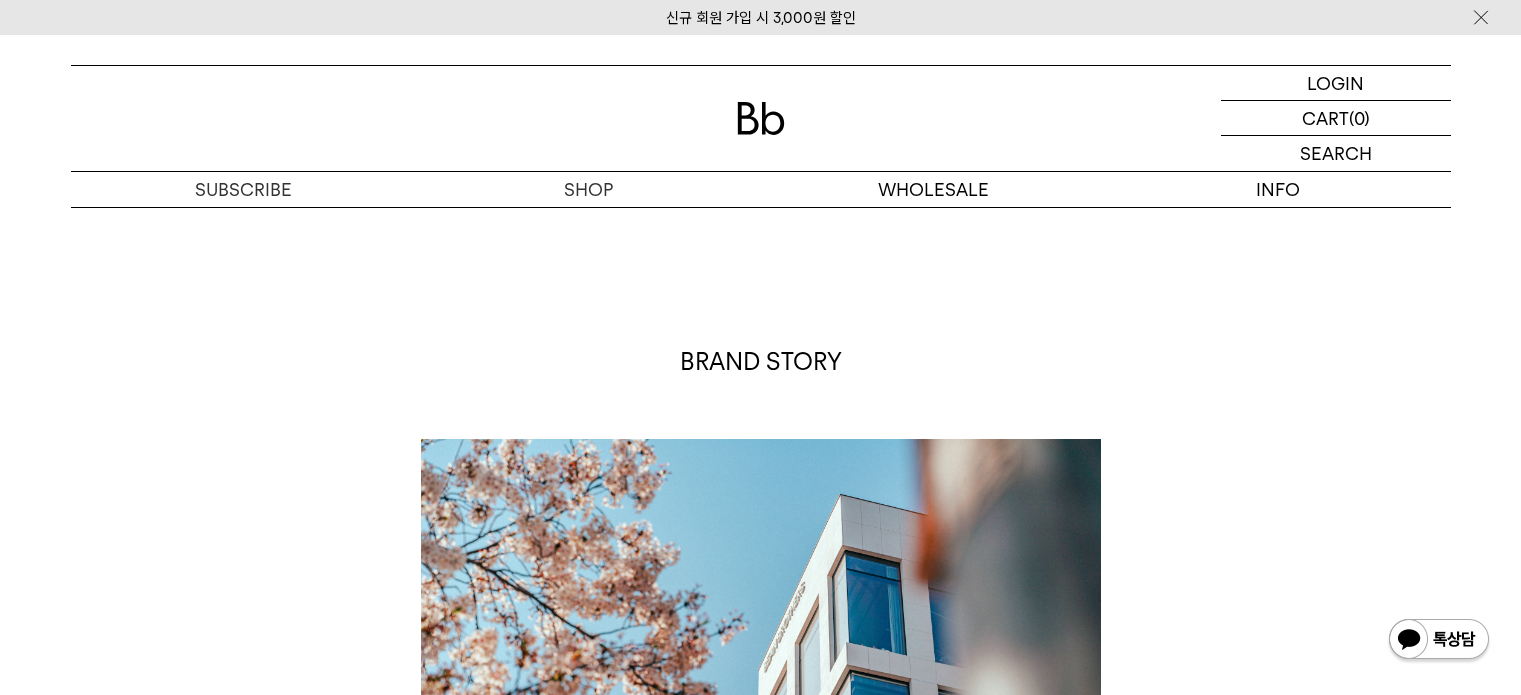 scroll, scrollTop: 400, scrollLeft: 0, axis: vertical 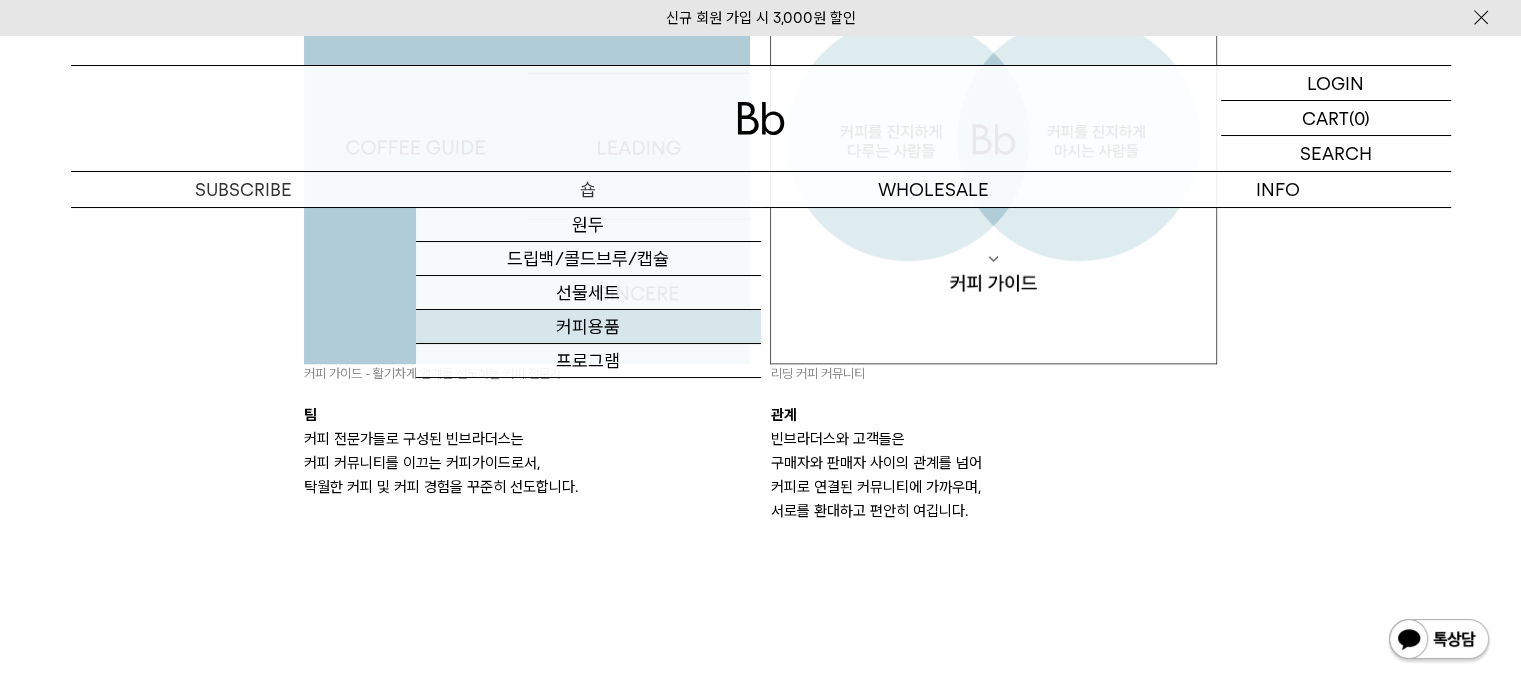 click on "커피용품" at bounding box center [588, 327] 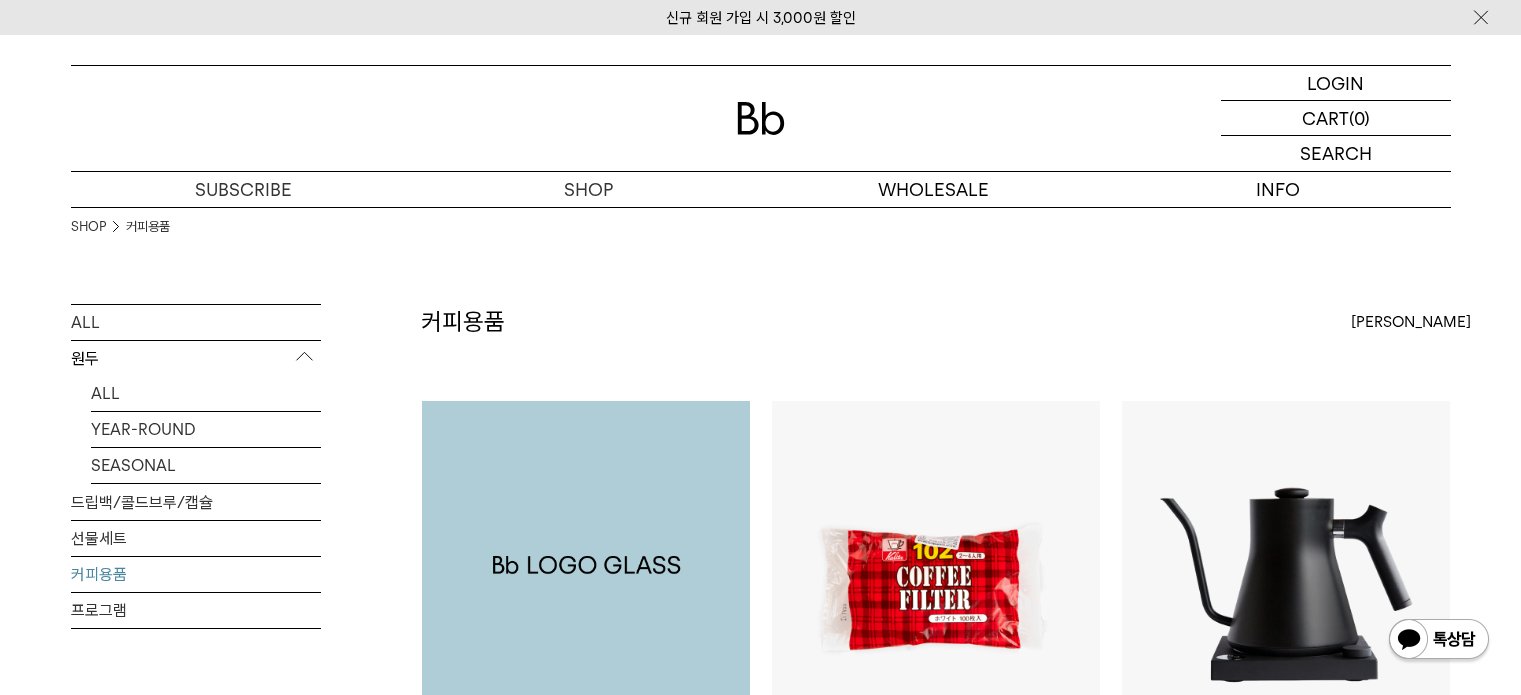 scroll, scrollTop: 300, scrollLeft: 0, axis: vertical 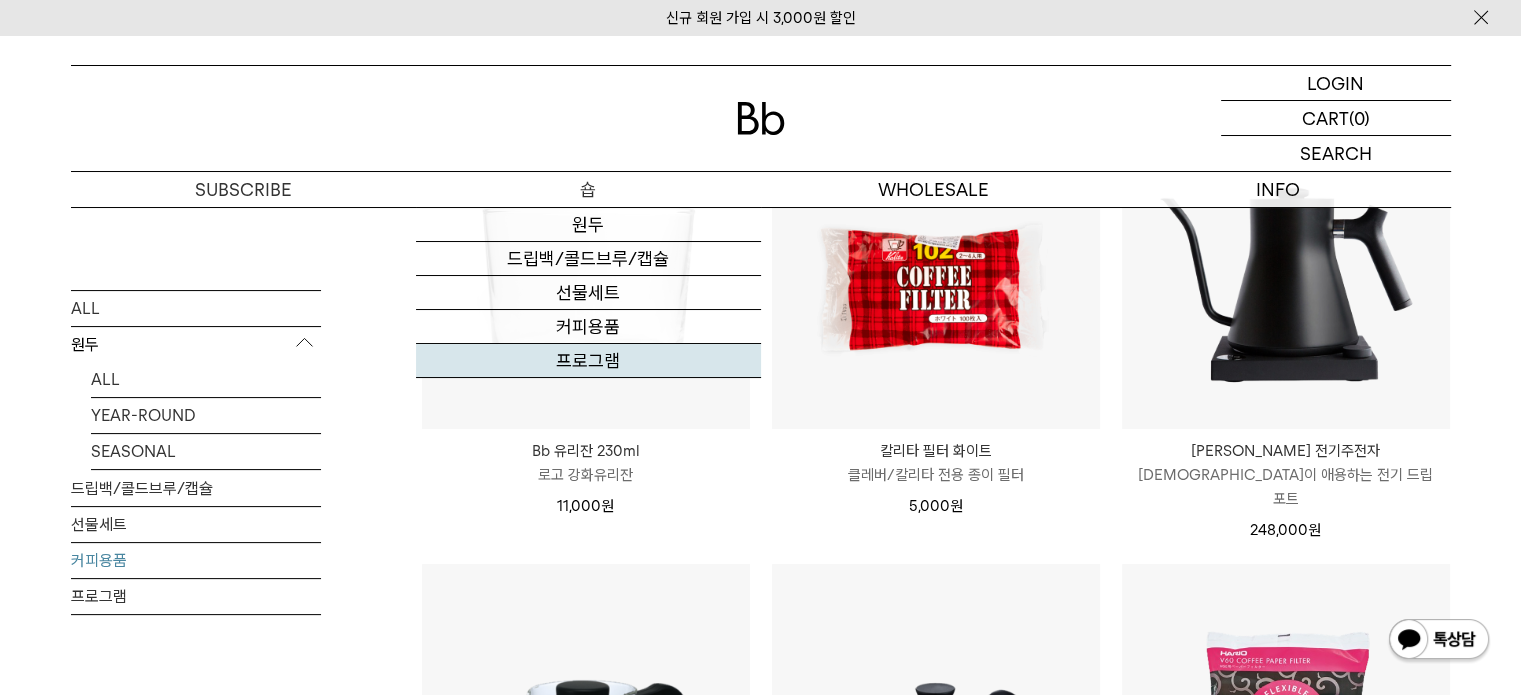 click on "프로그램" at bounding box center [588, 361] 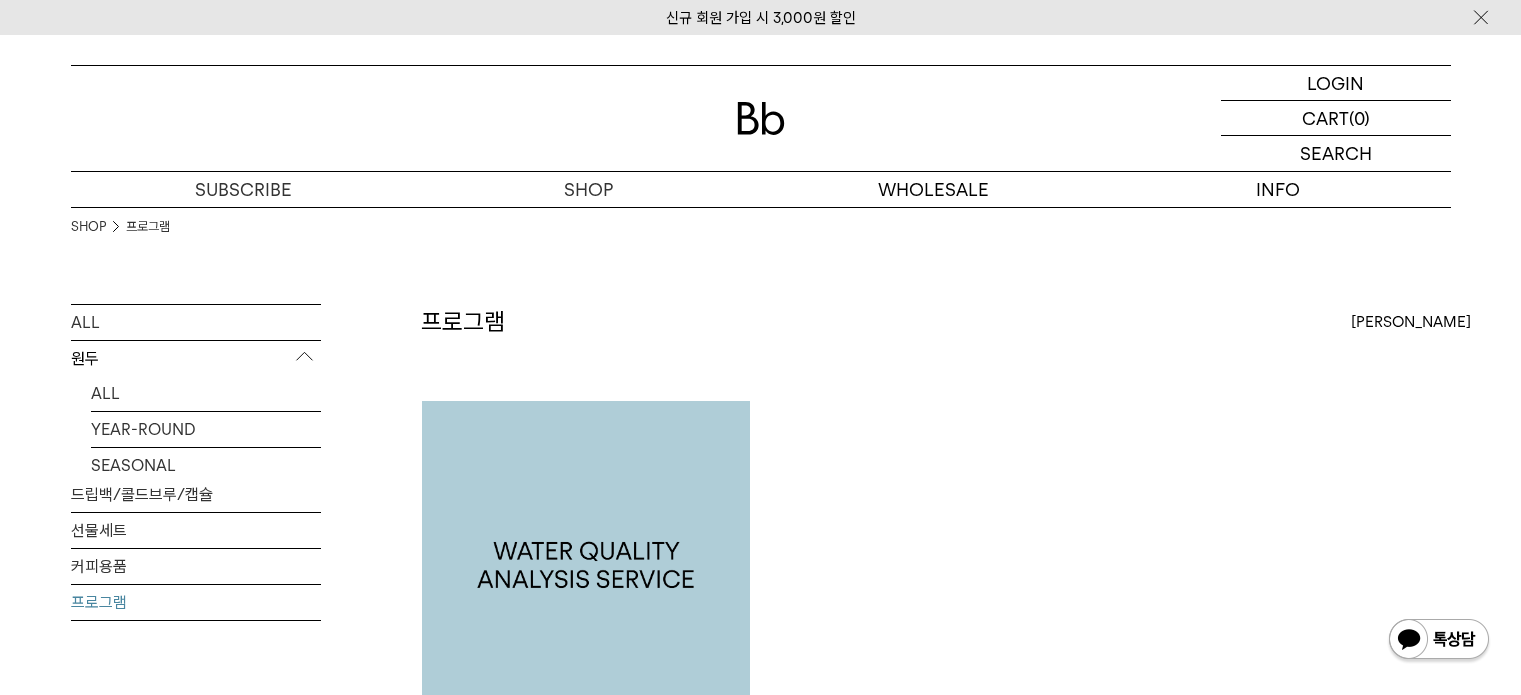 scroll, scrollTop: 0, scrollLeft: 0, axis: both 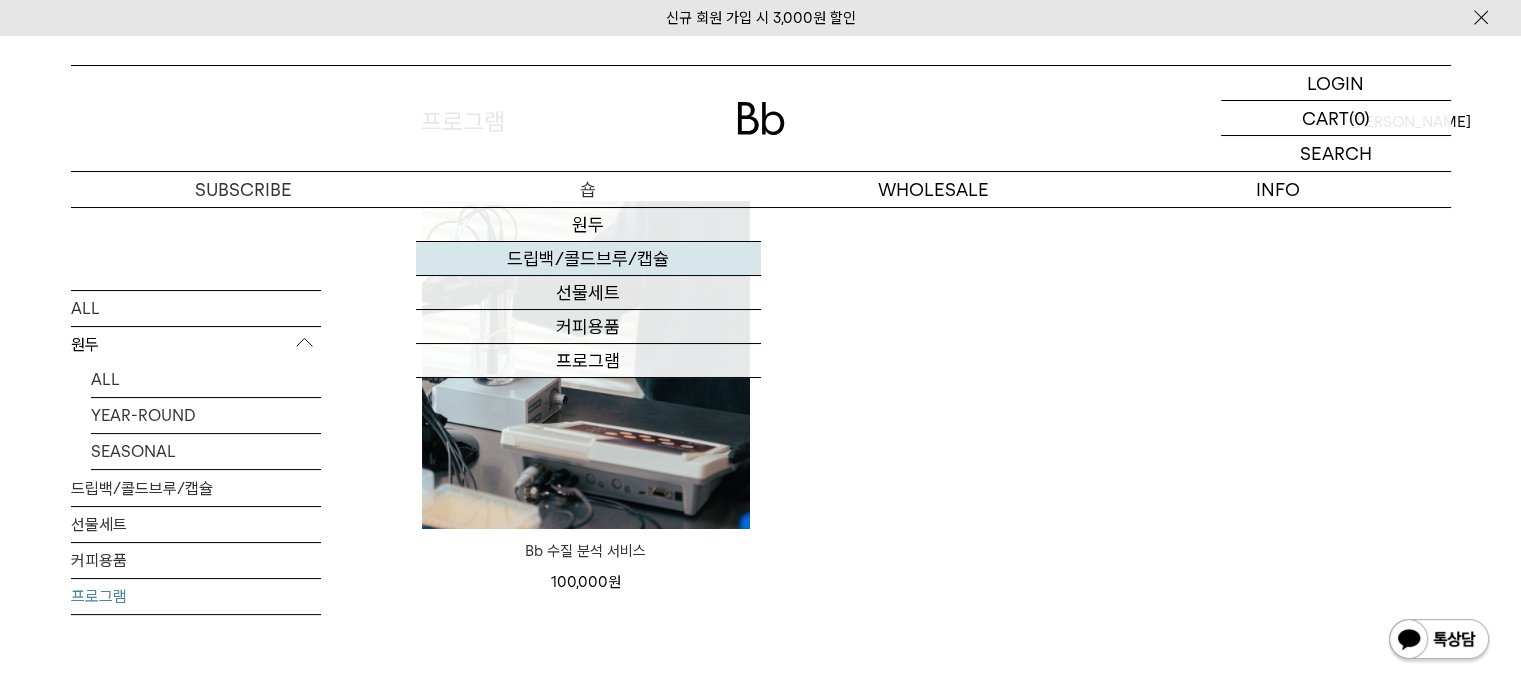 click on "드립백/콜드브루/캡슐" at bounding box center [588, 259] 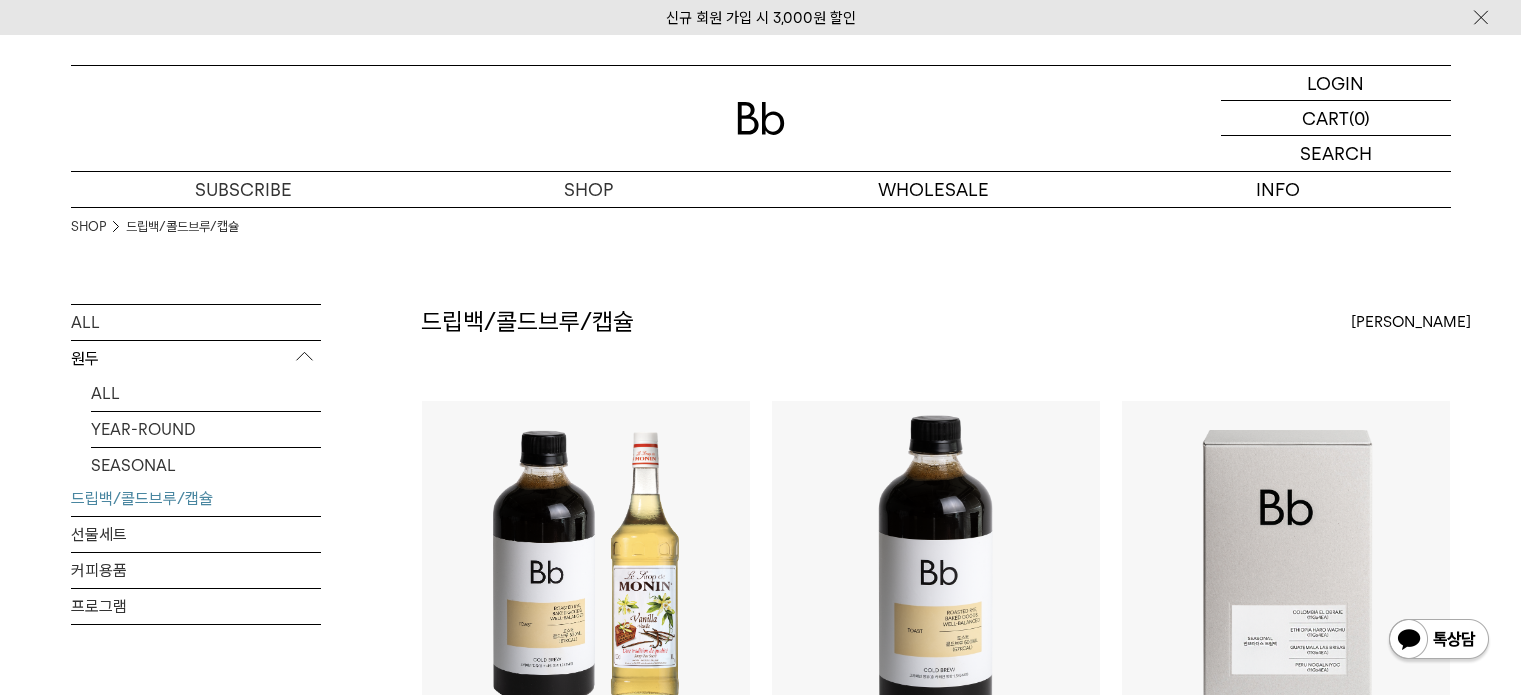 scroll, scrollTop: 200, scrollLeft: 0, axis: vertical 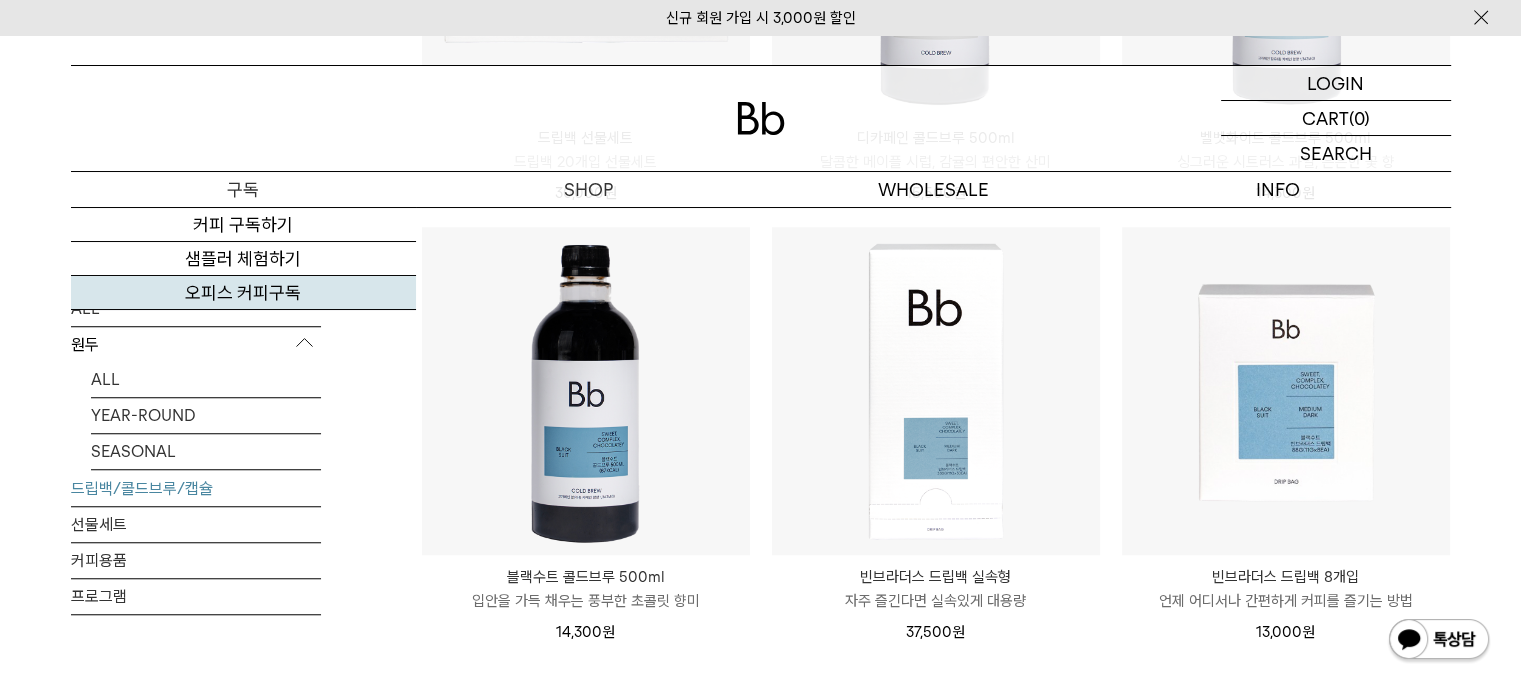 click on "오피스 커피구독" at bounding box center [243, 293] 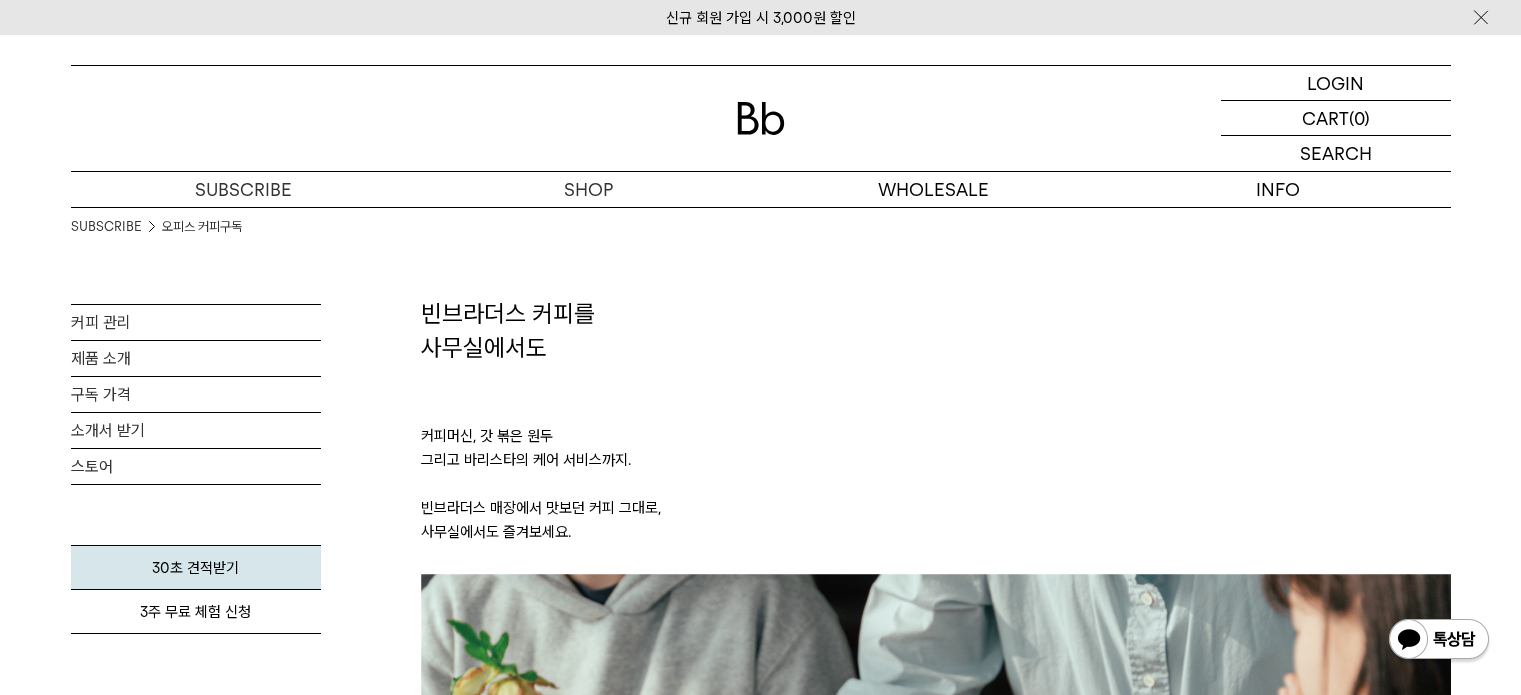 scroll, scrollTop: 0, scrollLeft: 0, axis: both 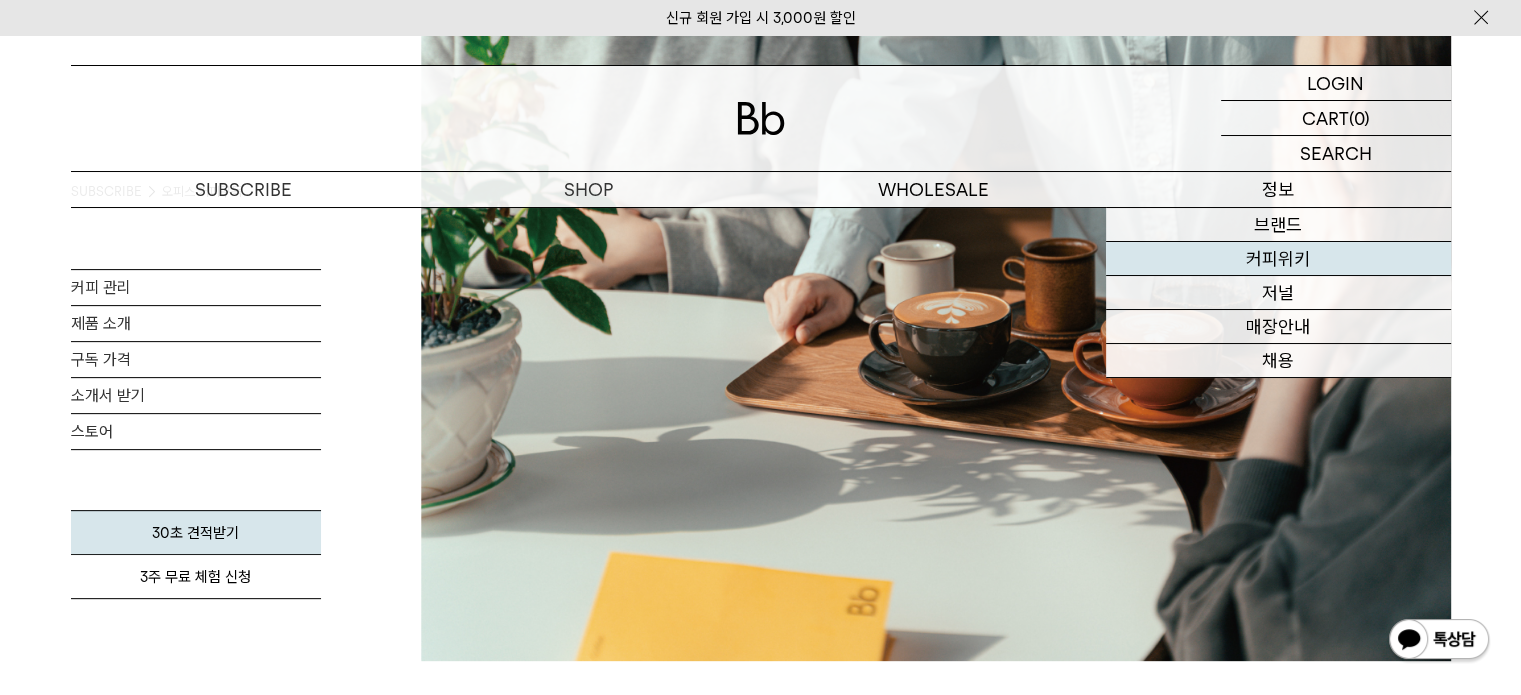 click on "커피위키" at bounding box center (1278, 259) 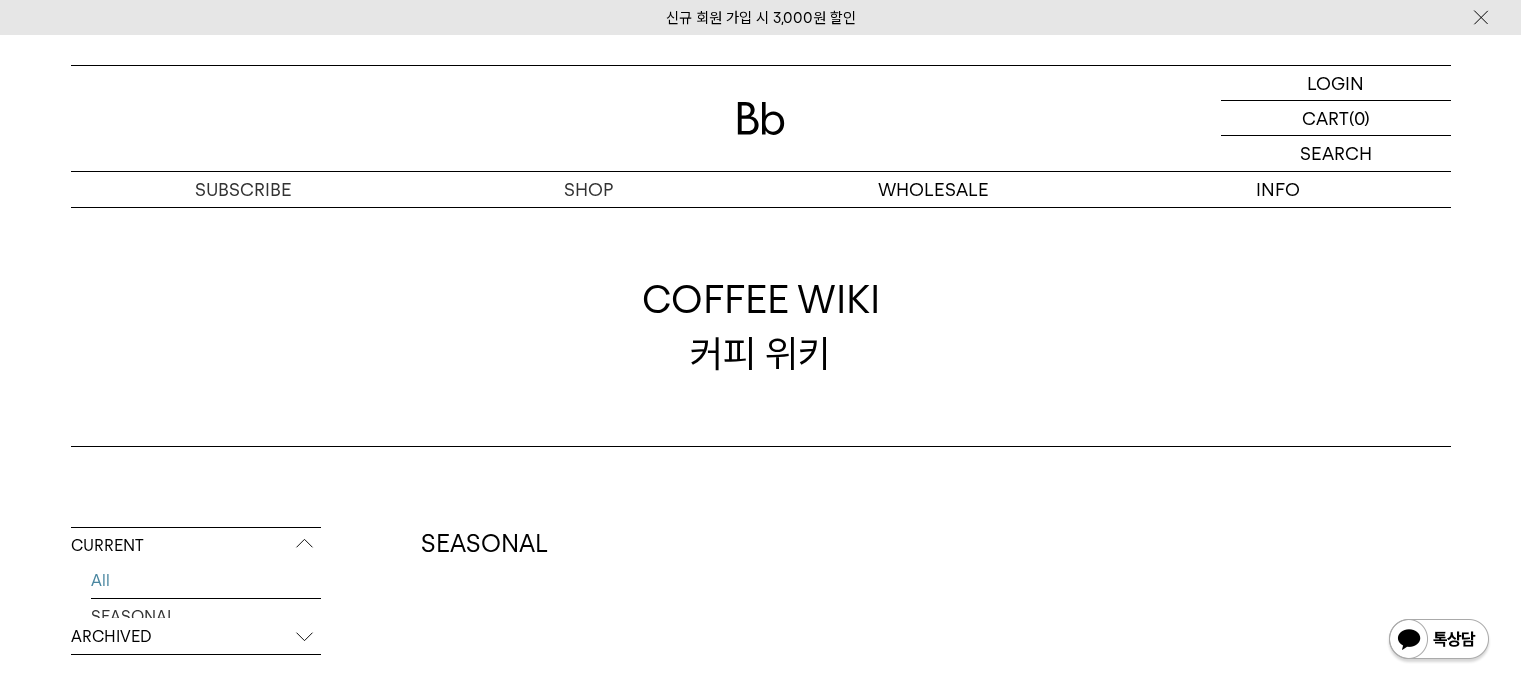 scroll, scrollTop: 0, scrollLeft: 0, axis: both 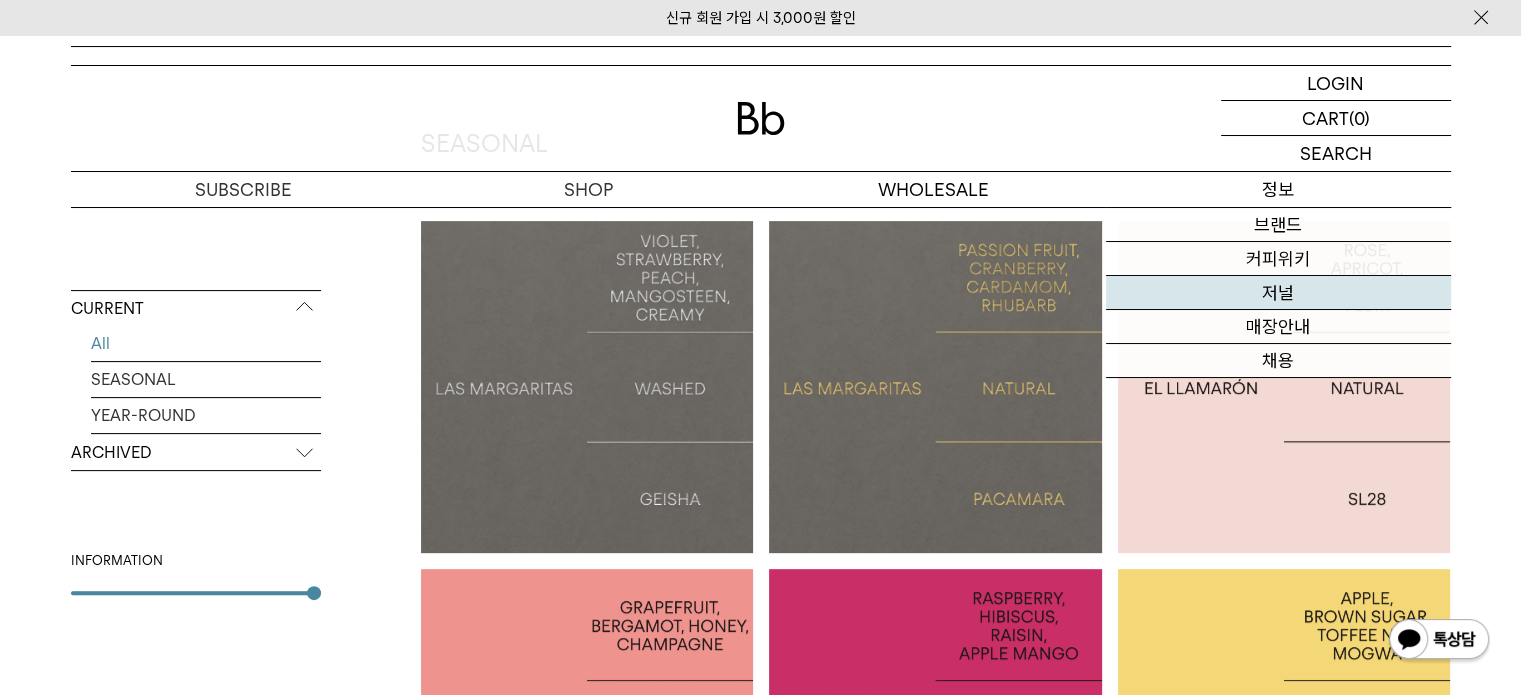 click on "저널" at bounding box center [1278, 293] 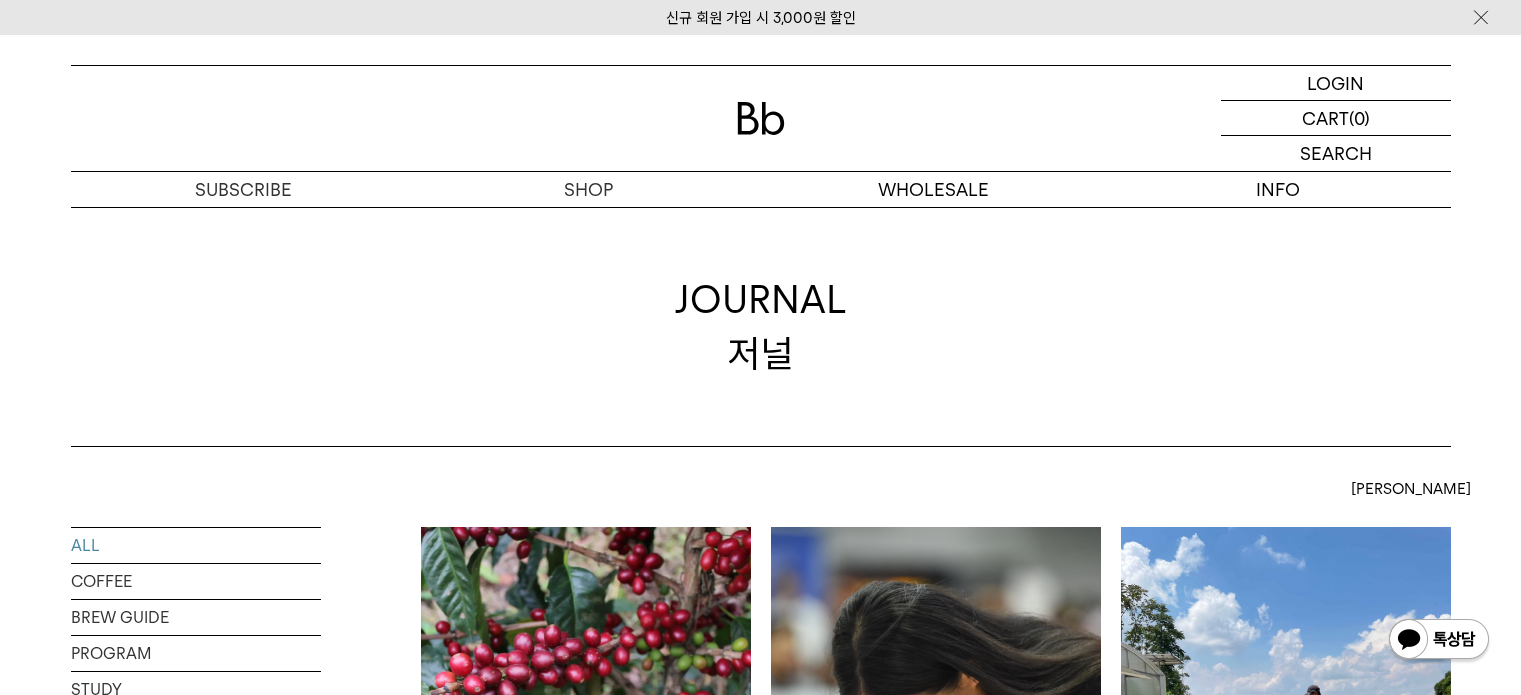 scroll, scrollTop: 300, scrollLeft: 0, axis: vertical 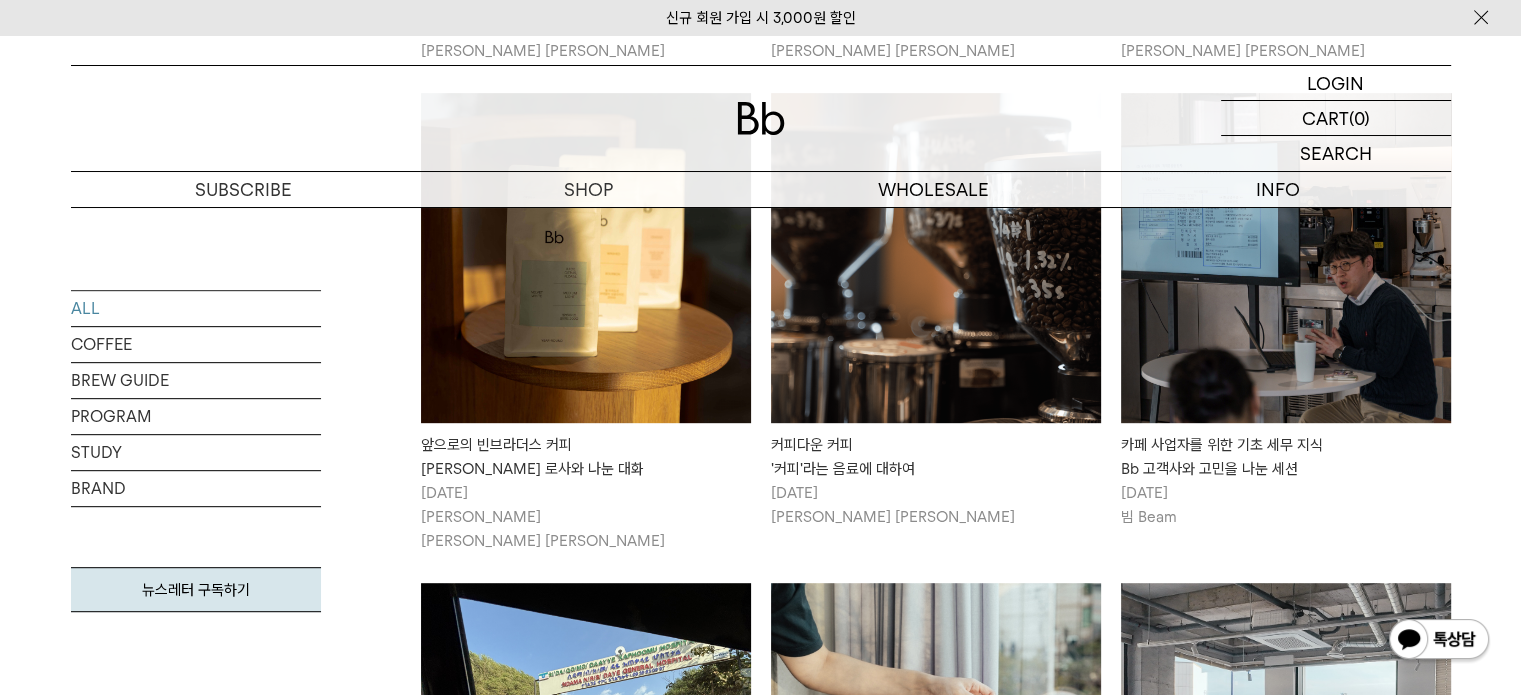 click on "앞으로의 빈브라더스 커피  그린빈 바이어 로사와 나눈 대화" at bounding box center [586, 457] 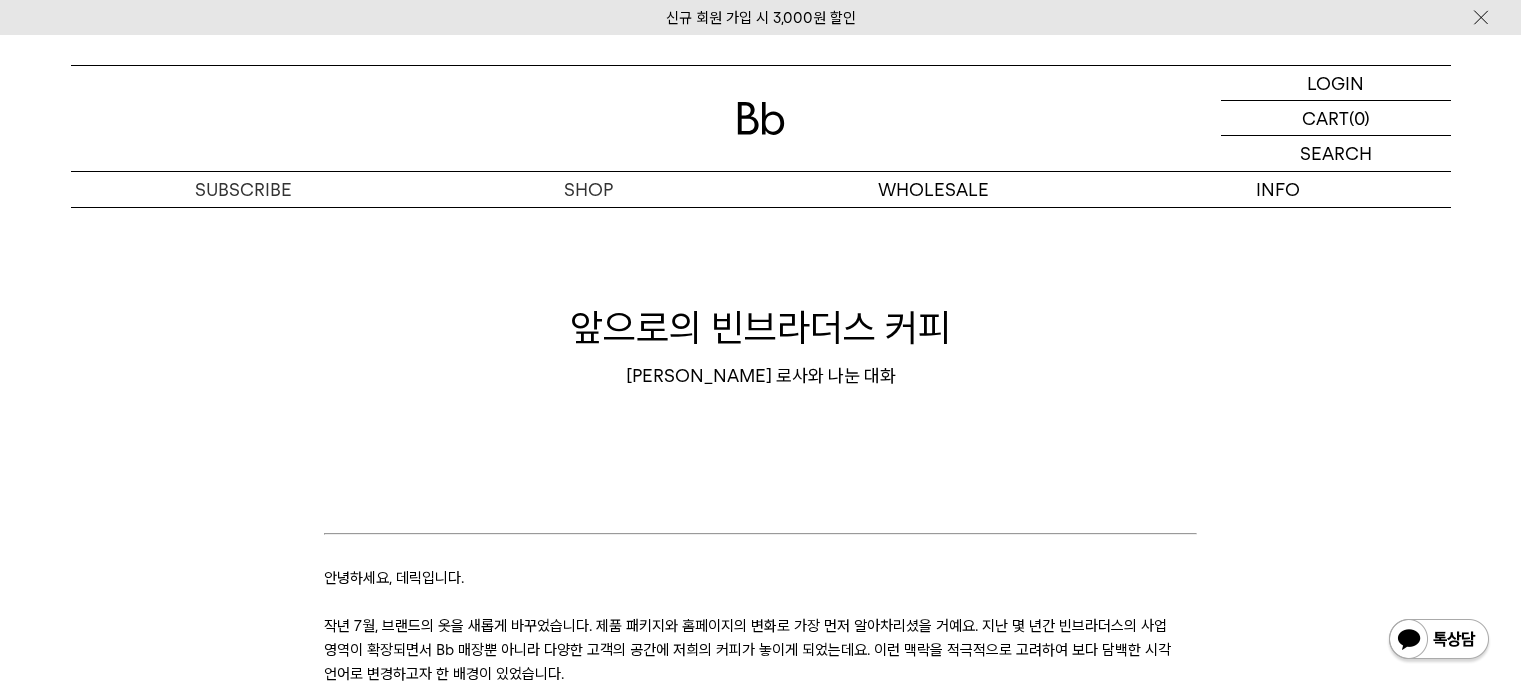 scroll, scrollTop: 500, scrollLeft: 0, axis: vertical 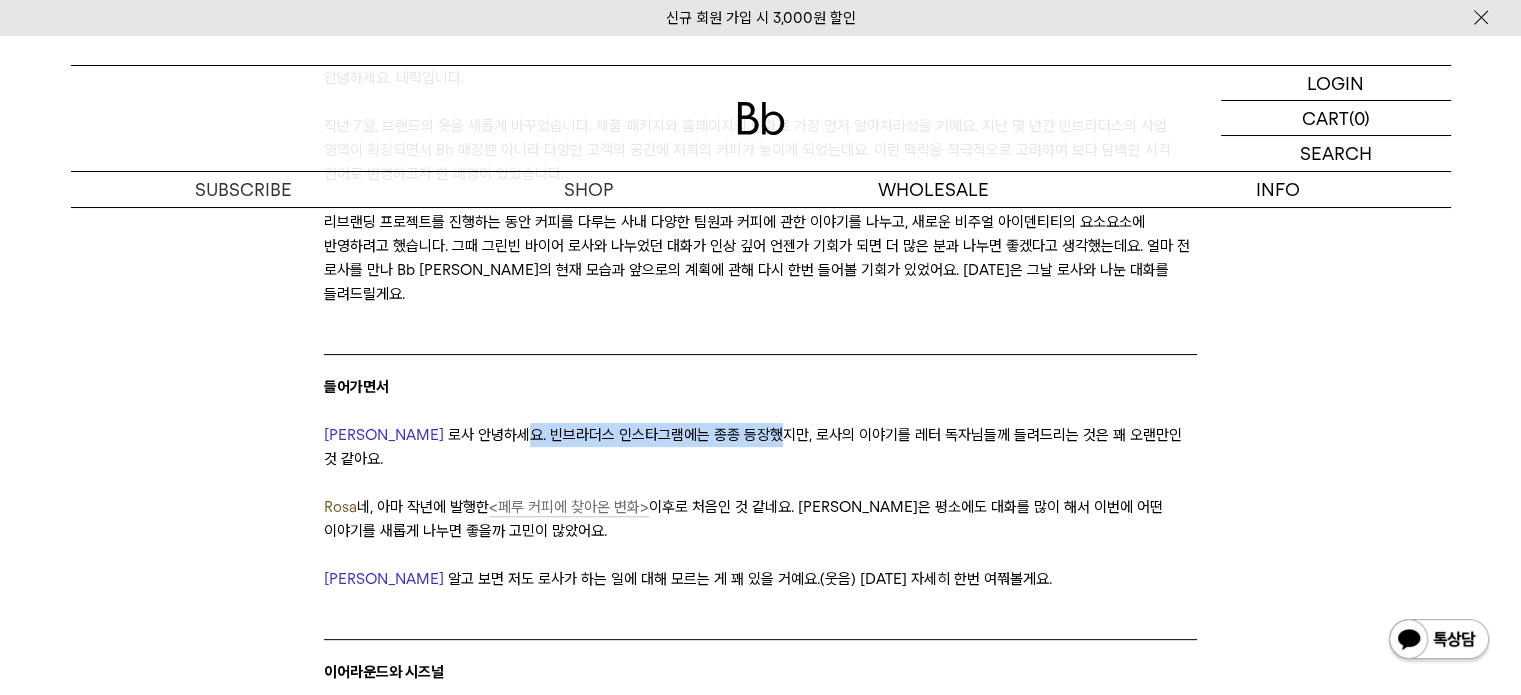 drag, startPoint x: 424, startPoint y: 407, endPoint x: 675, endPoint y: 400, distance: 251.0976 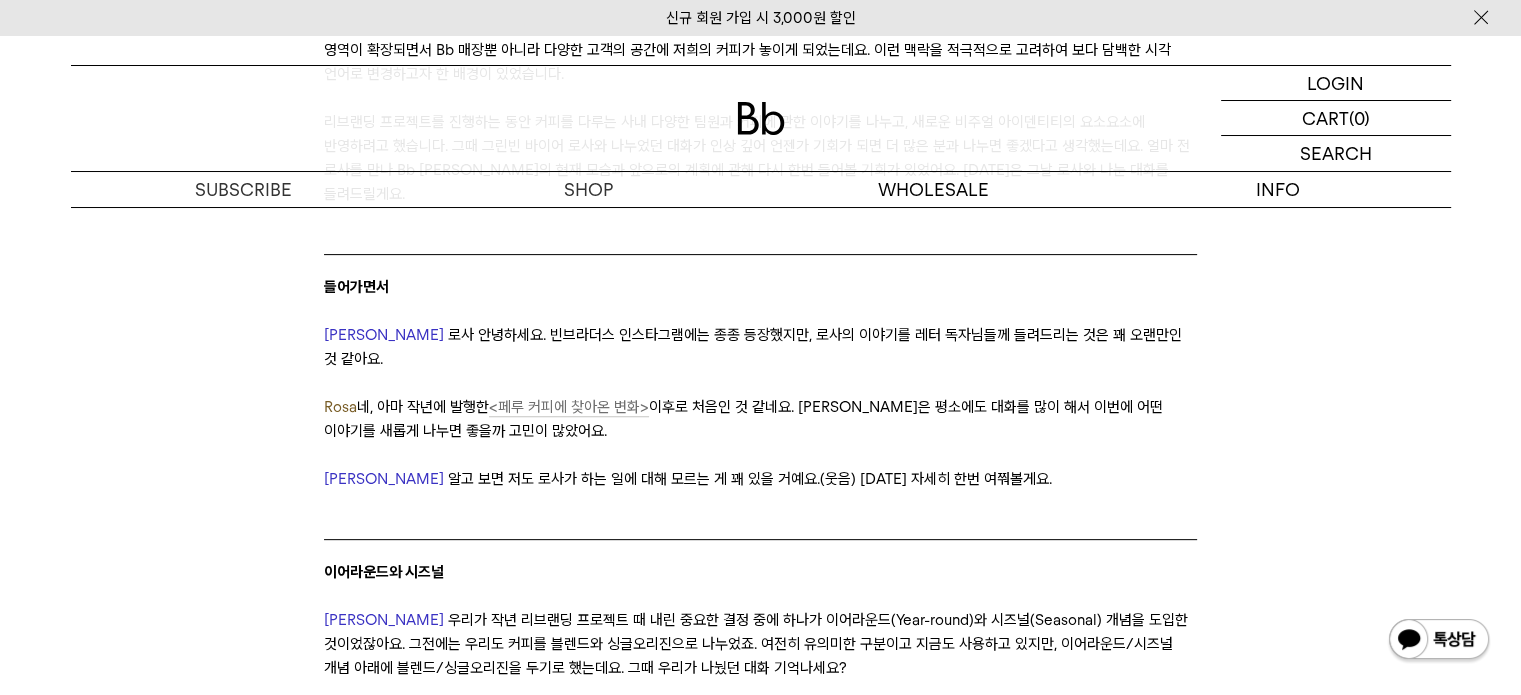 scroll, scrollTop: 0, scrollLeft: 0, axis: both 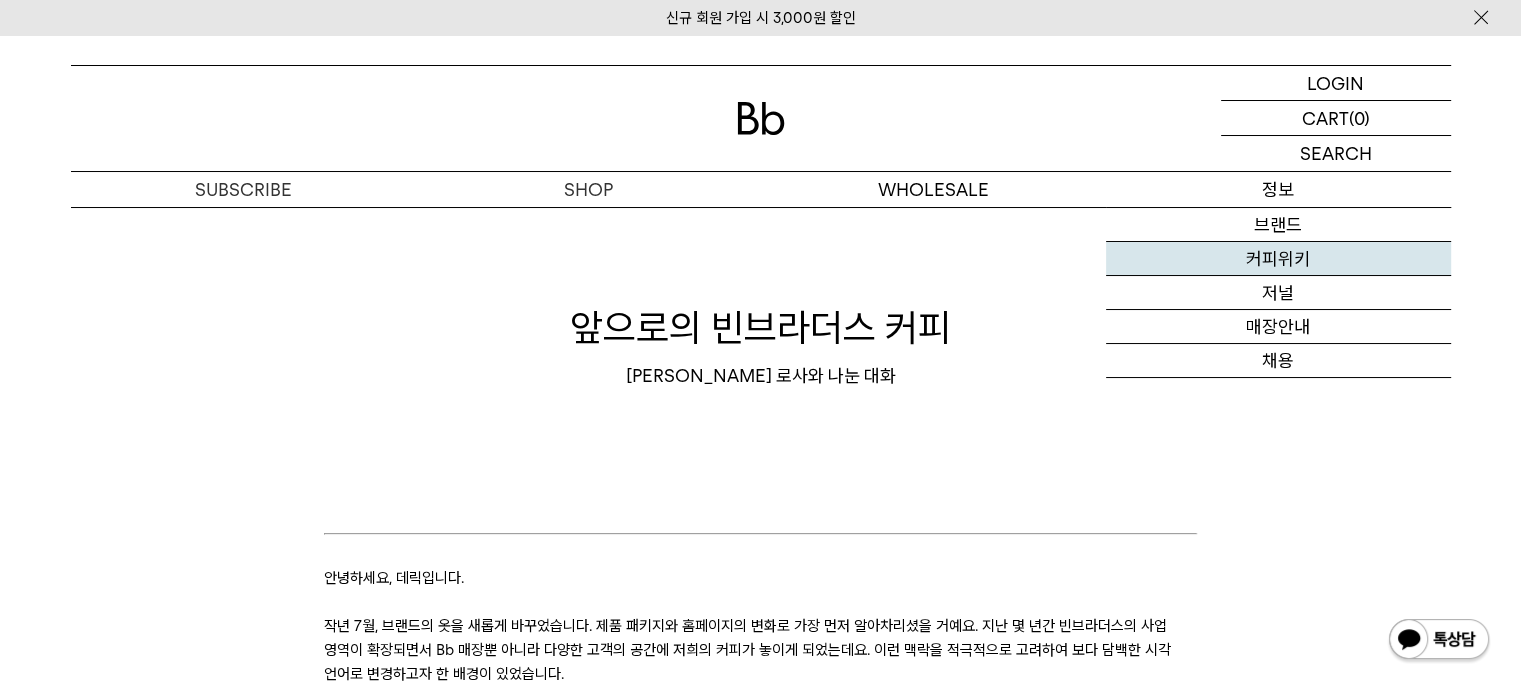 click on "커피위키" at bounding box center (1278, 259) 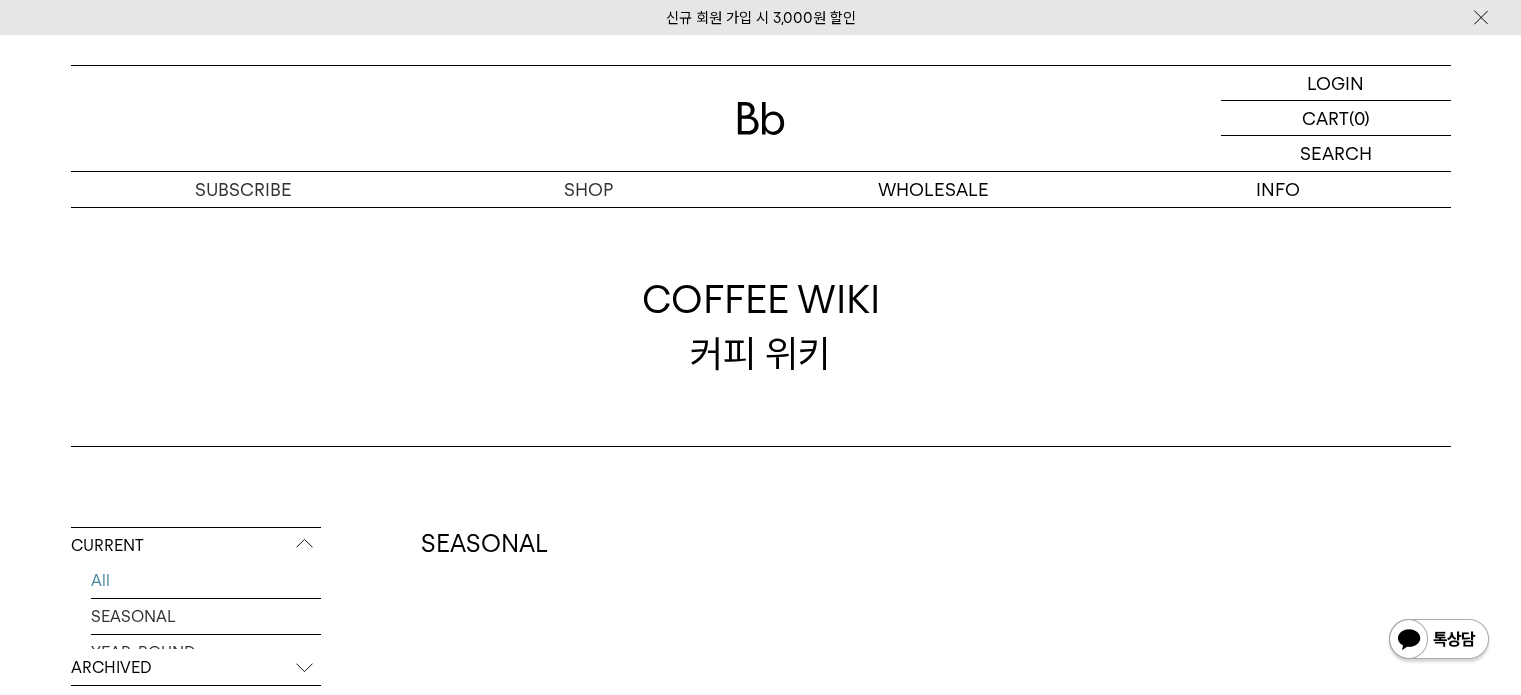 scroll, scrollTop: 0, scrollLeft: 0, axis: both 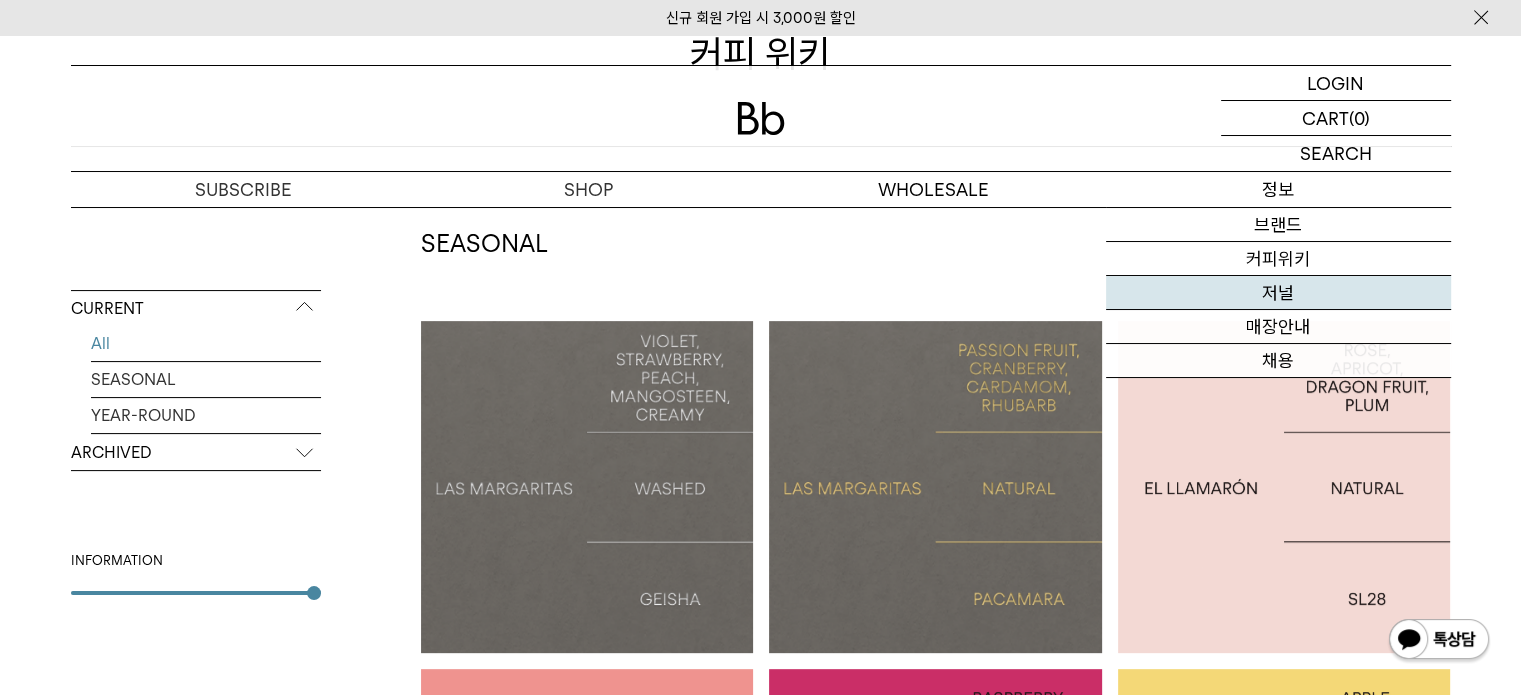 click on "저널" at bounding box center (1278, 293) 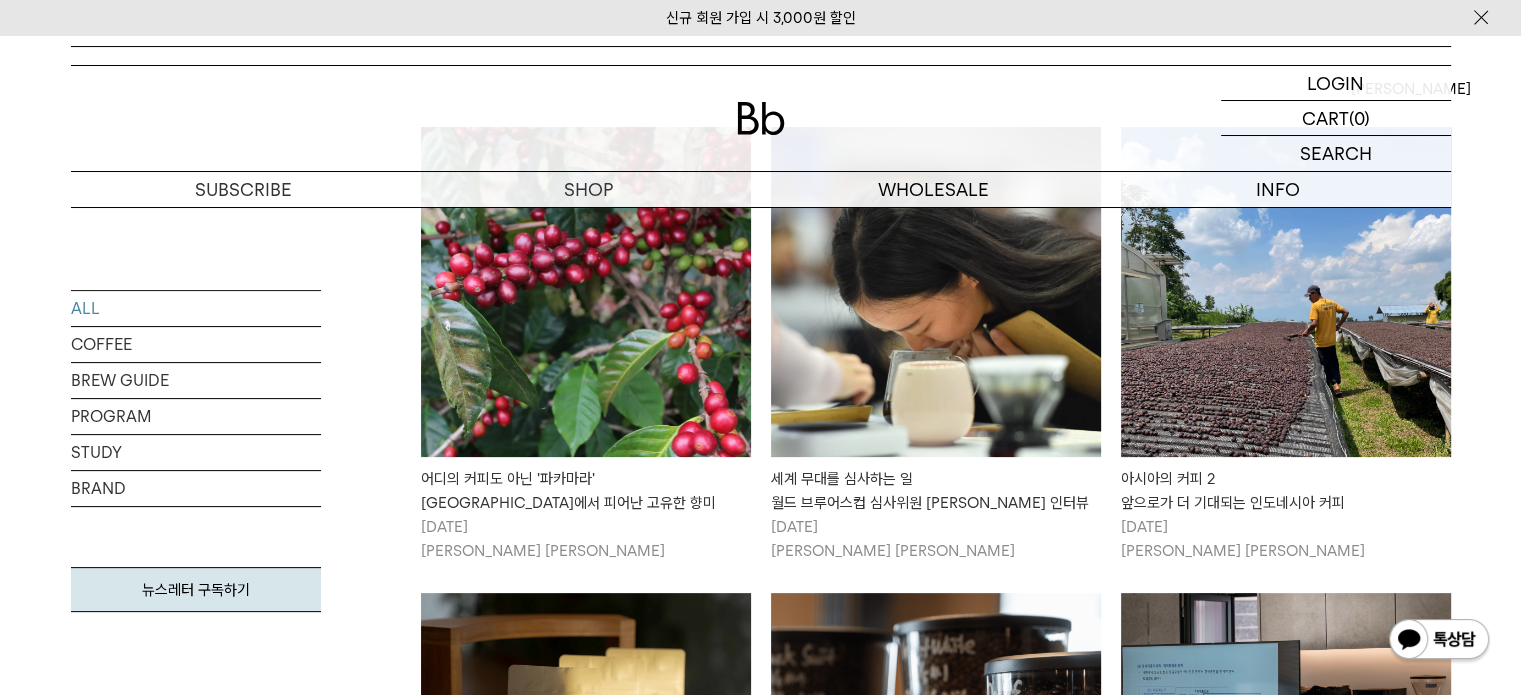 scroll, scrollTop: 0, scrollLeft: 0, axis: both 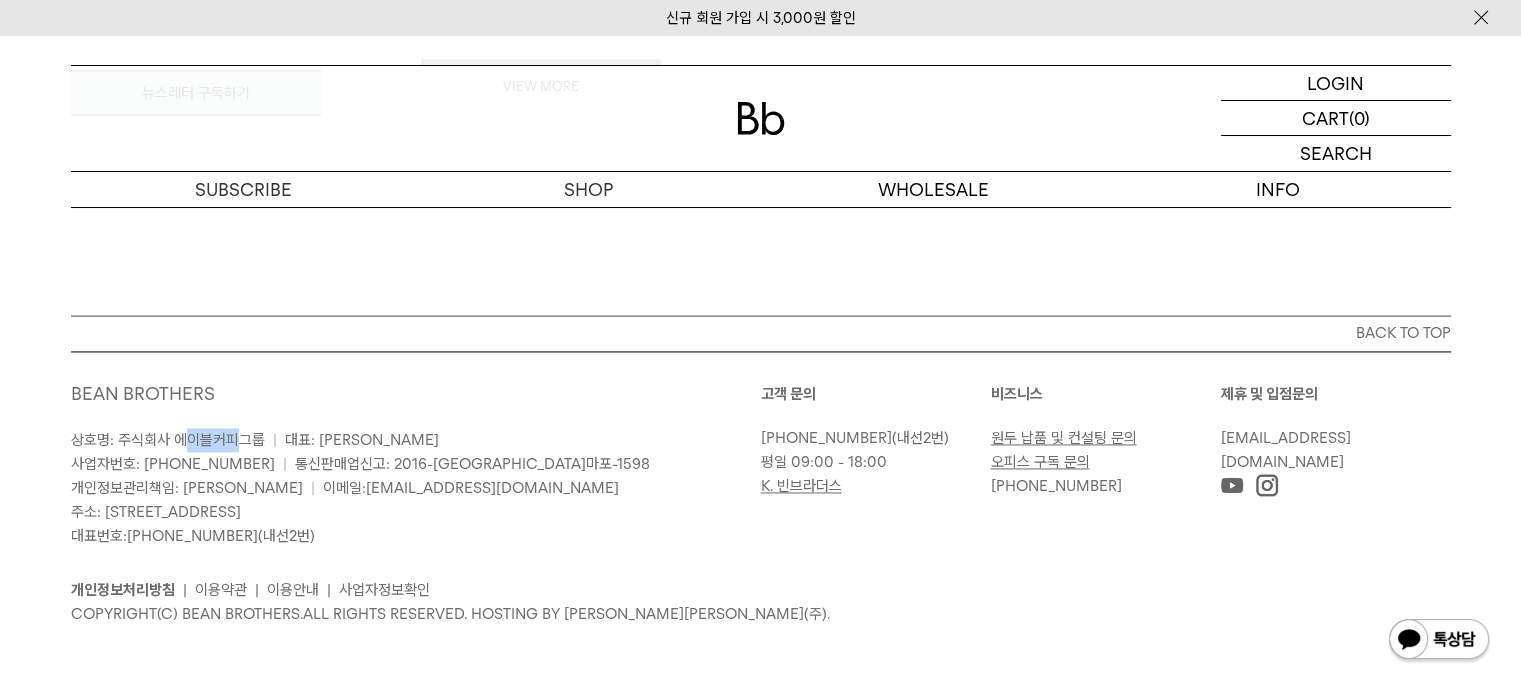 drag, startPoint x: 188, startPoint y: 446, endPoint x: 254, endPoint y: 446, distance: 66 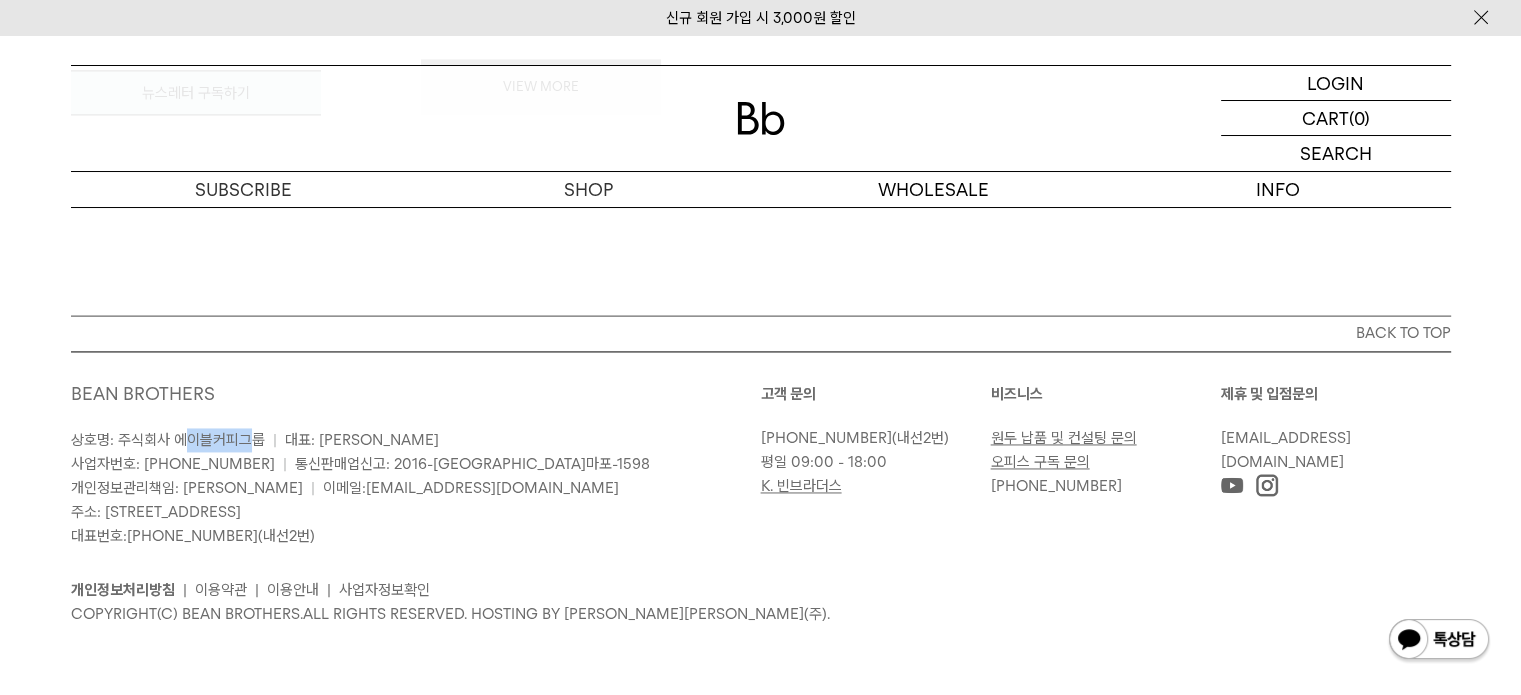 click on "상호명: 주식회사 에이블커피그룹" at bounding box center [168, 440] 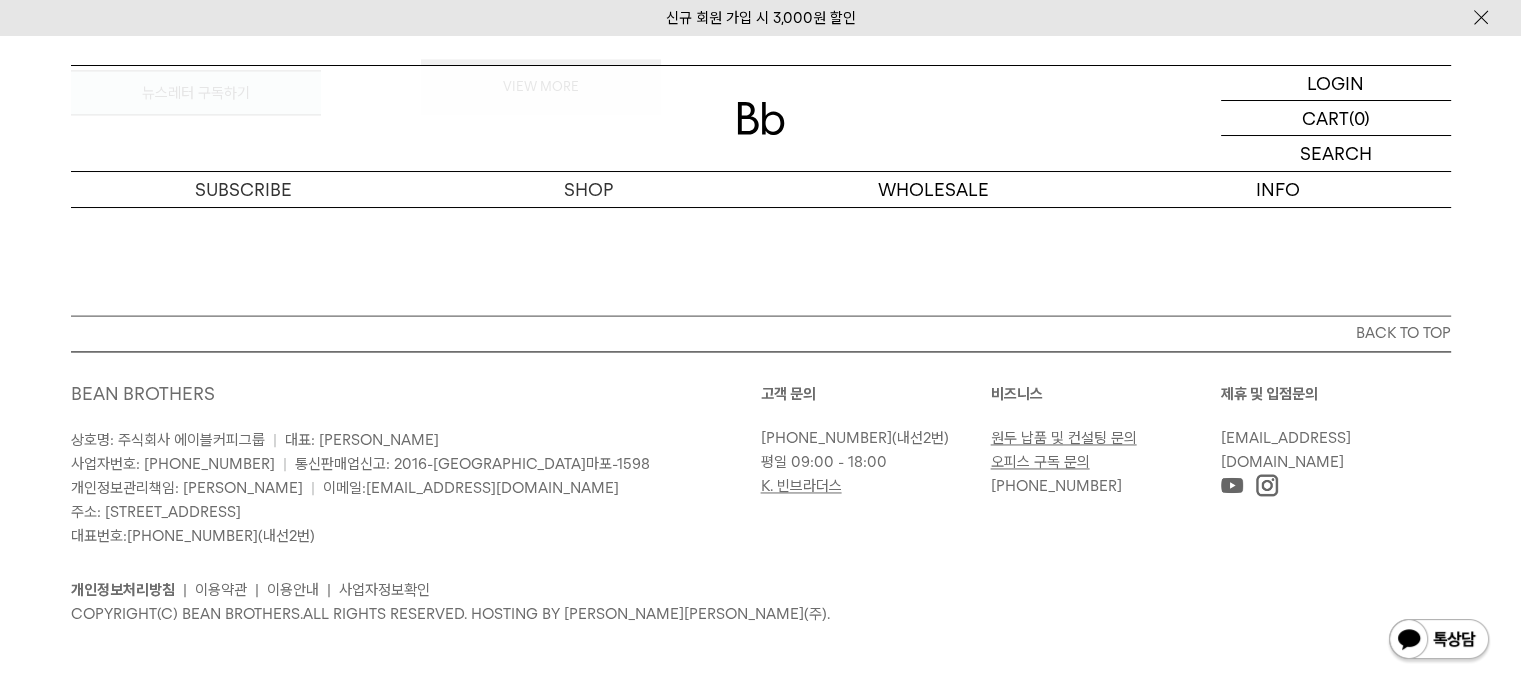 click on "K. 빈브라더스" at bounding box center [801, 486] 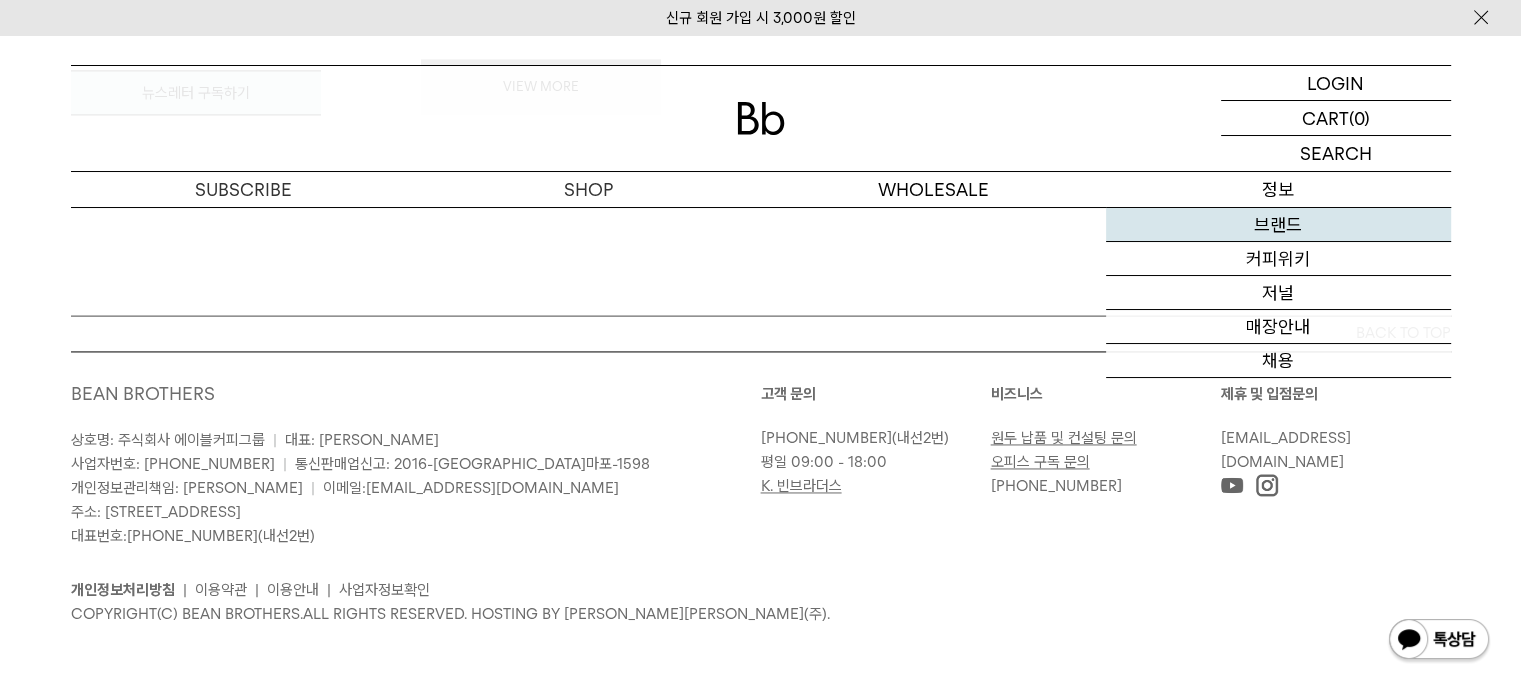click on "브랜드" at bounding box center [1278, 225] 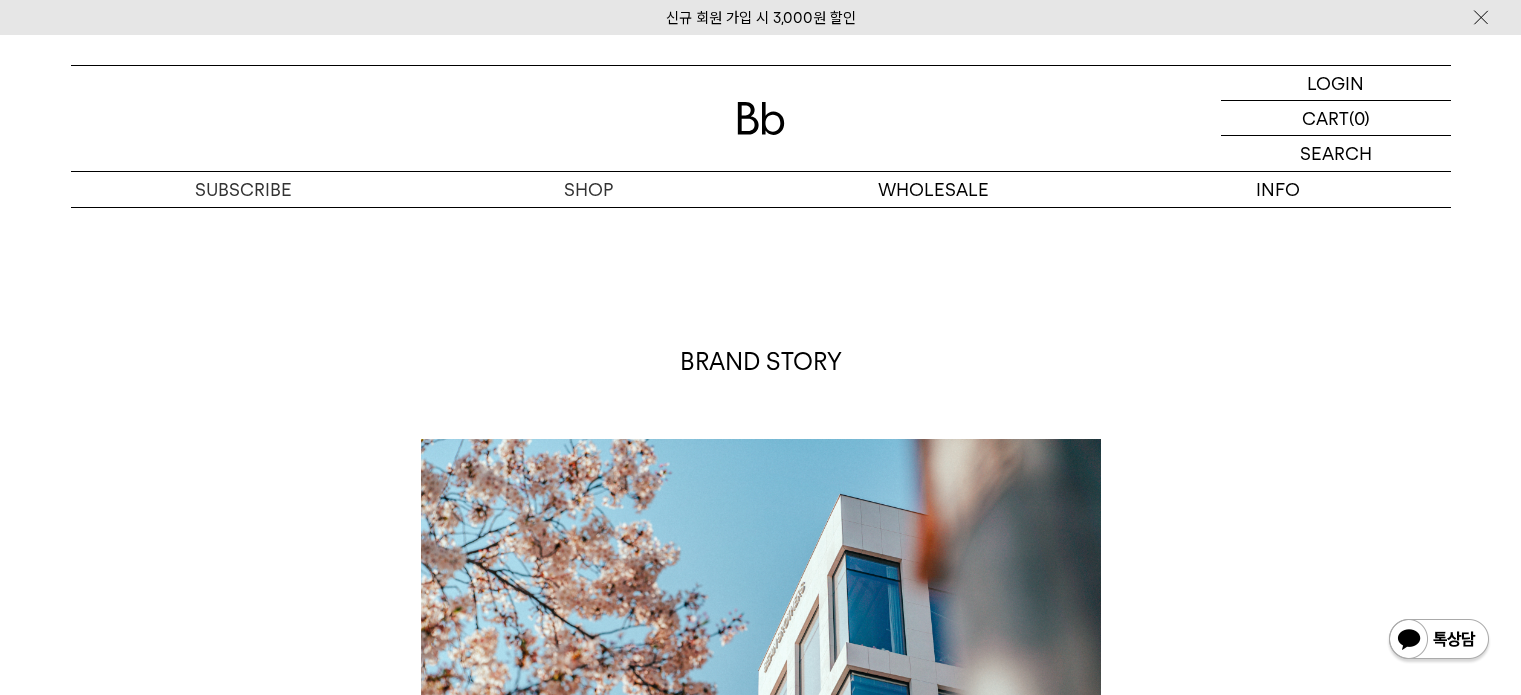 scroll, scrollTop: 600, scrollLeft: 0, axis: vertical 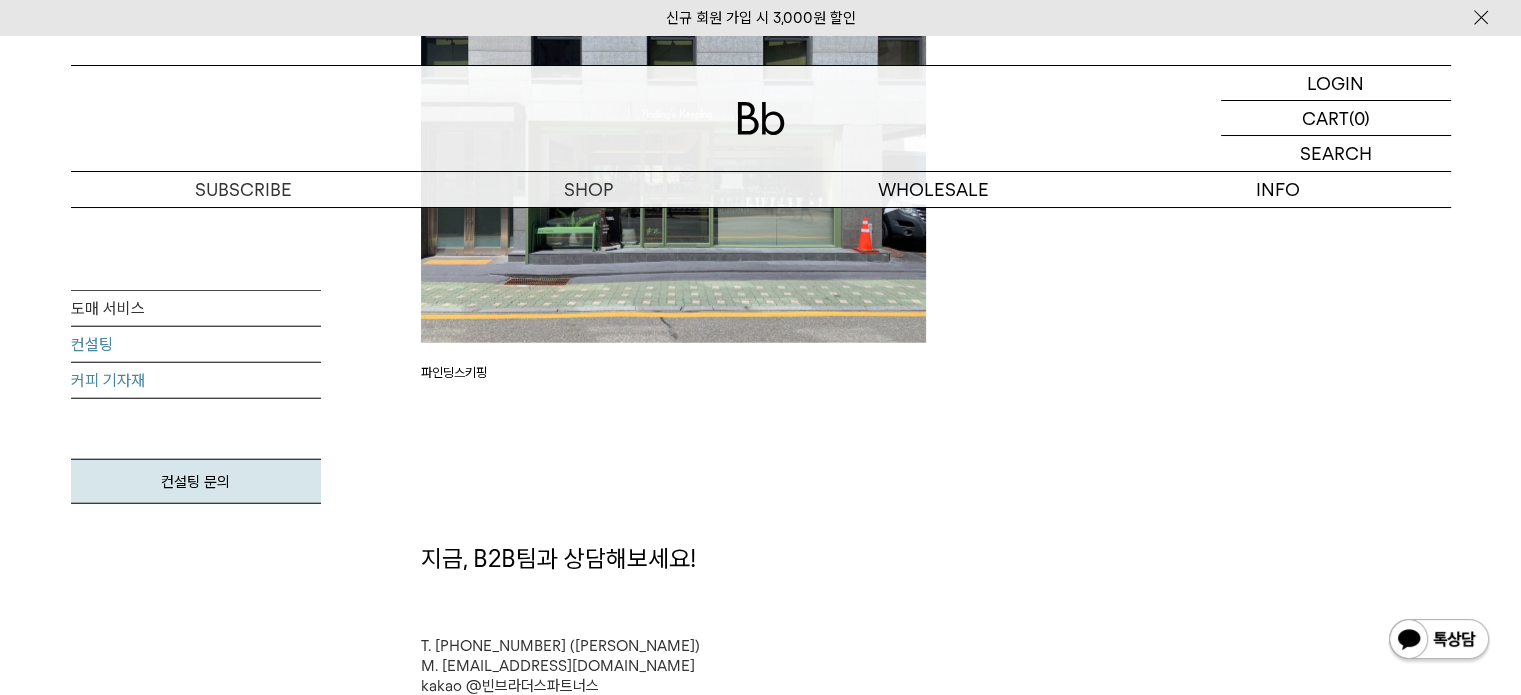 click on "커피 기자재" at bounding box center [196, 381] 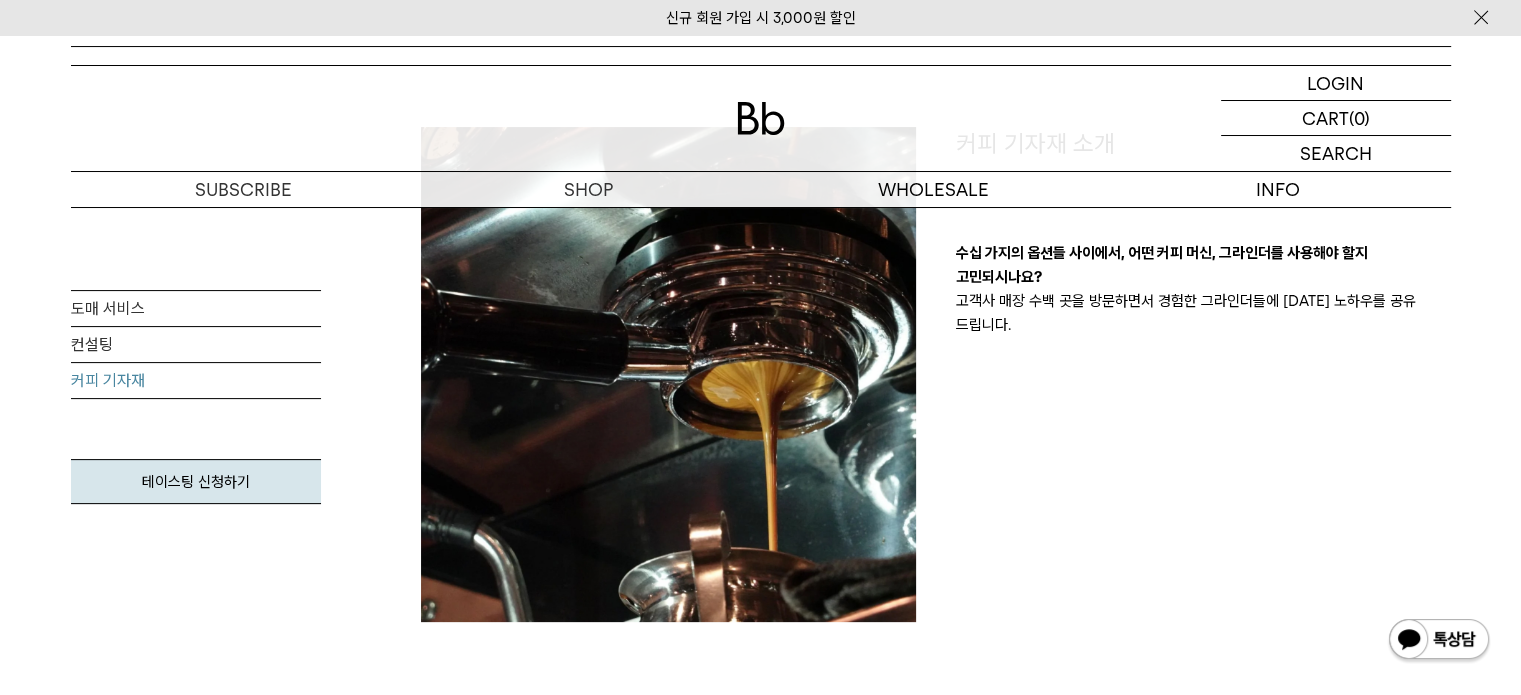 scroll, scrollTop: 400, scrollLeft: 0, axis: vertical 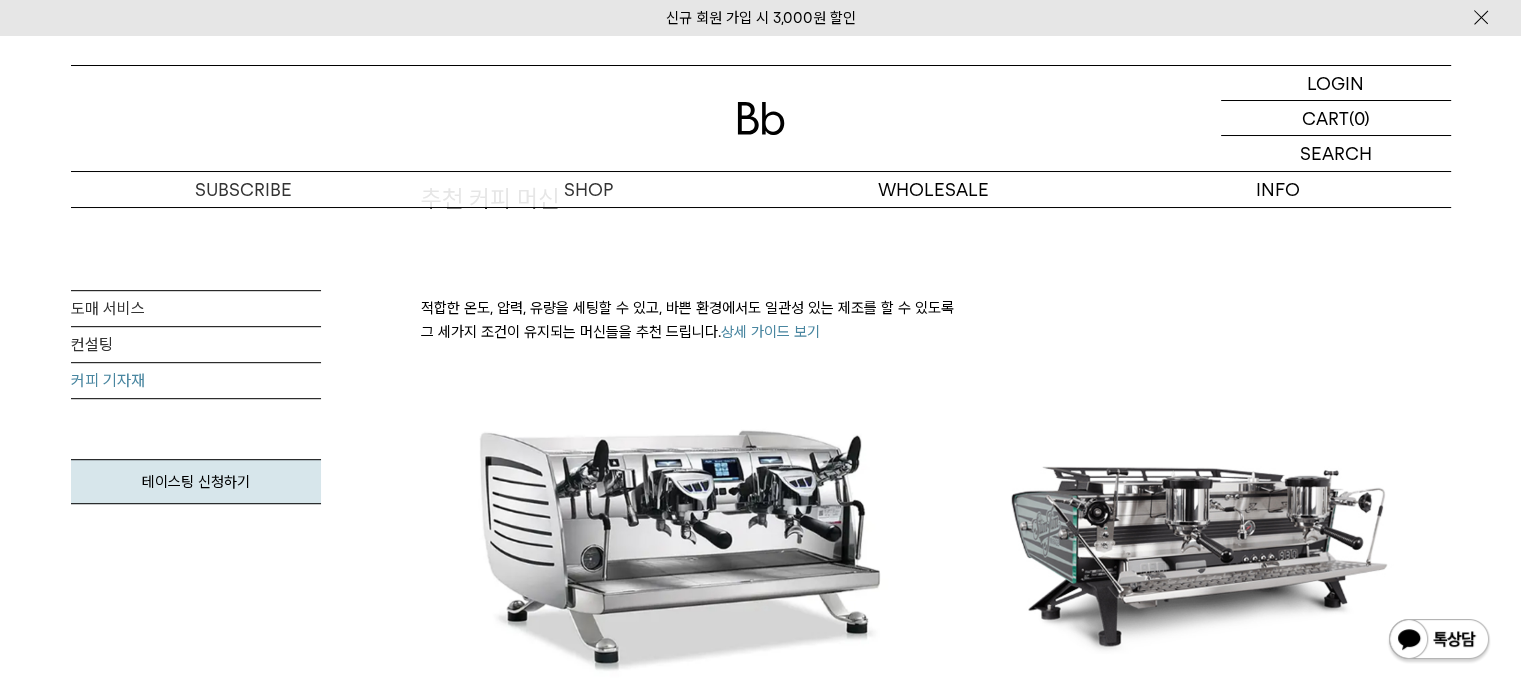 drag, startPoint x: 511, startPoint y: 318, endPoint x: 673, endPoint y: 312, distance: 162.11107 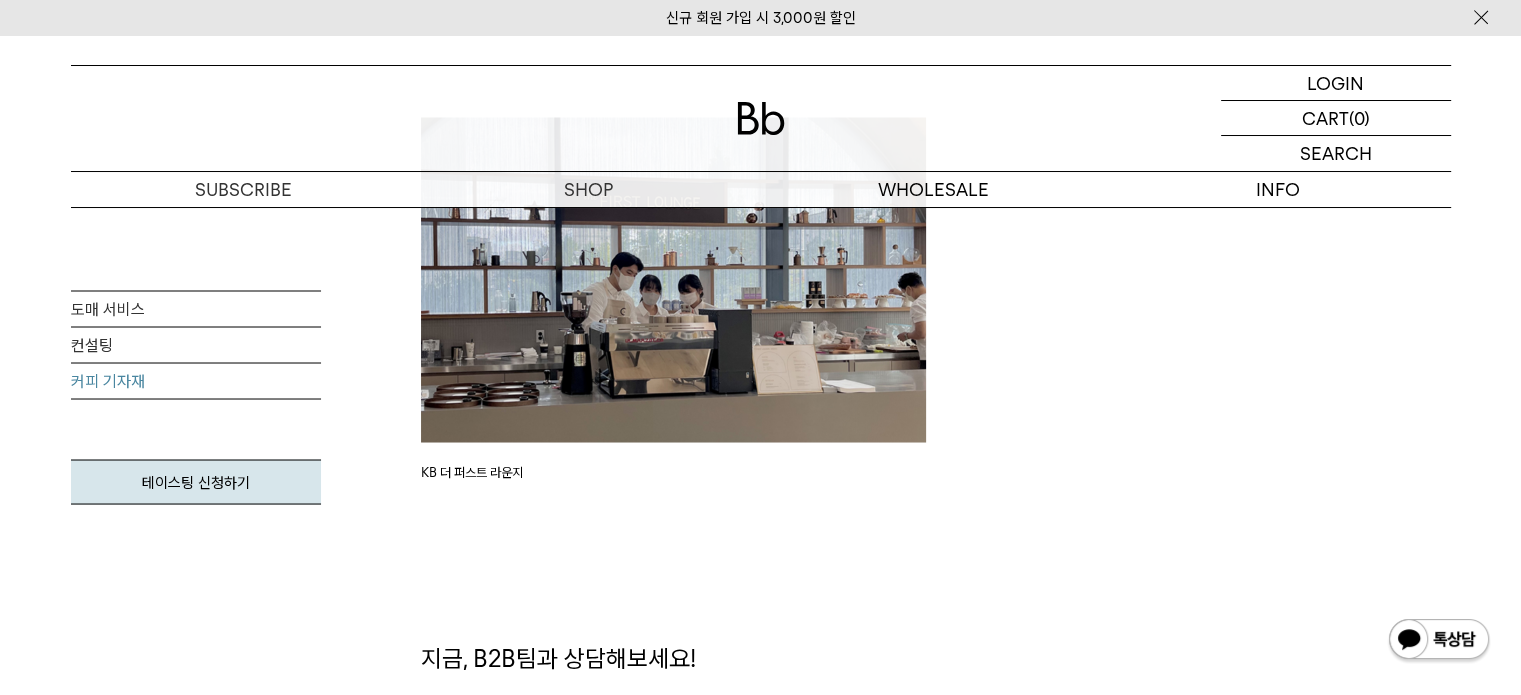scroll, scrollTop: 3900, scrollLeft: 0, axis: vertical 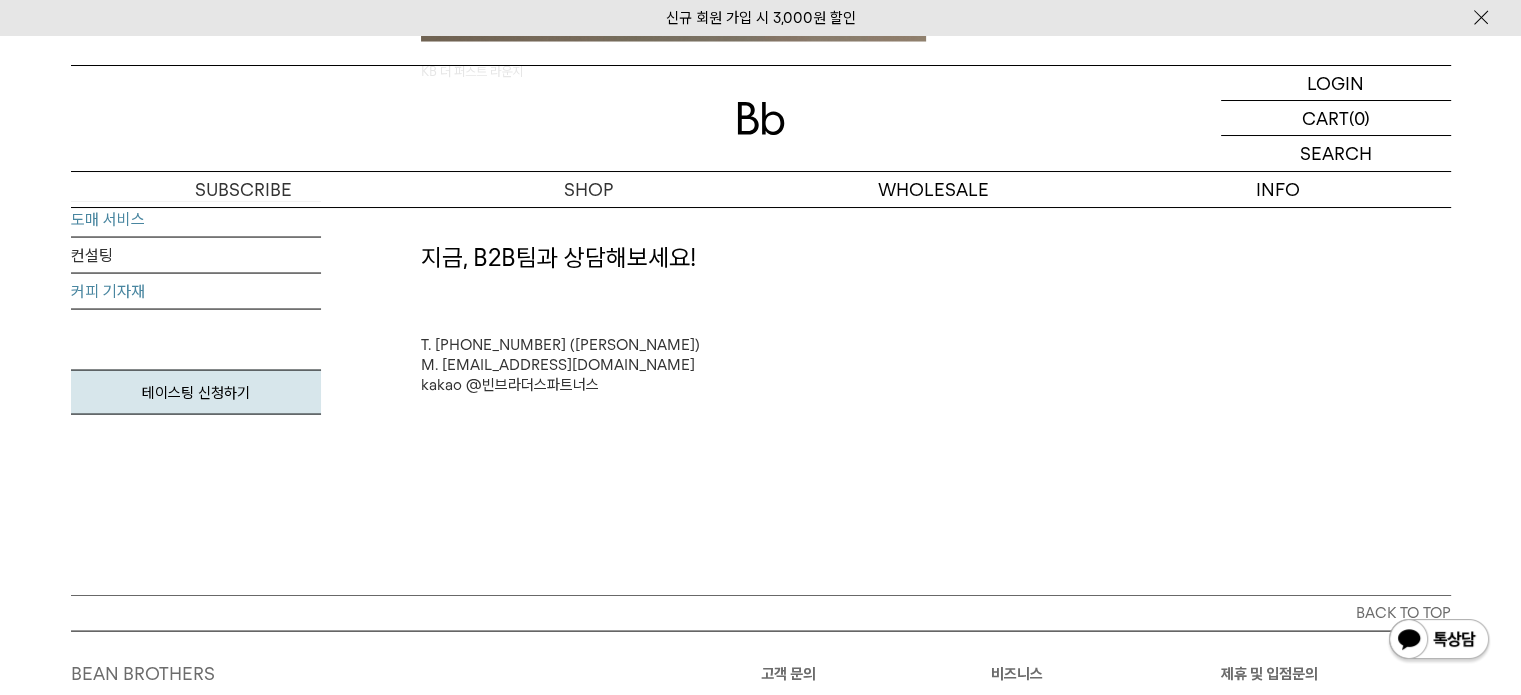 click on "도매 서비스" at bounding box center [196, 220] 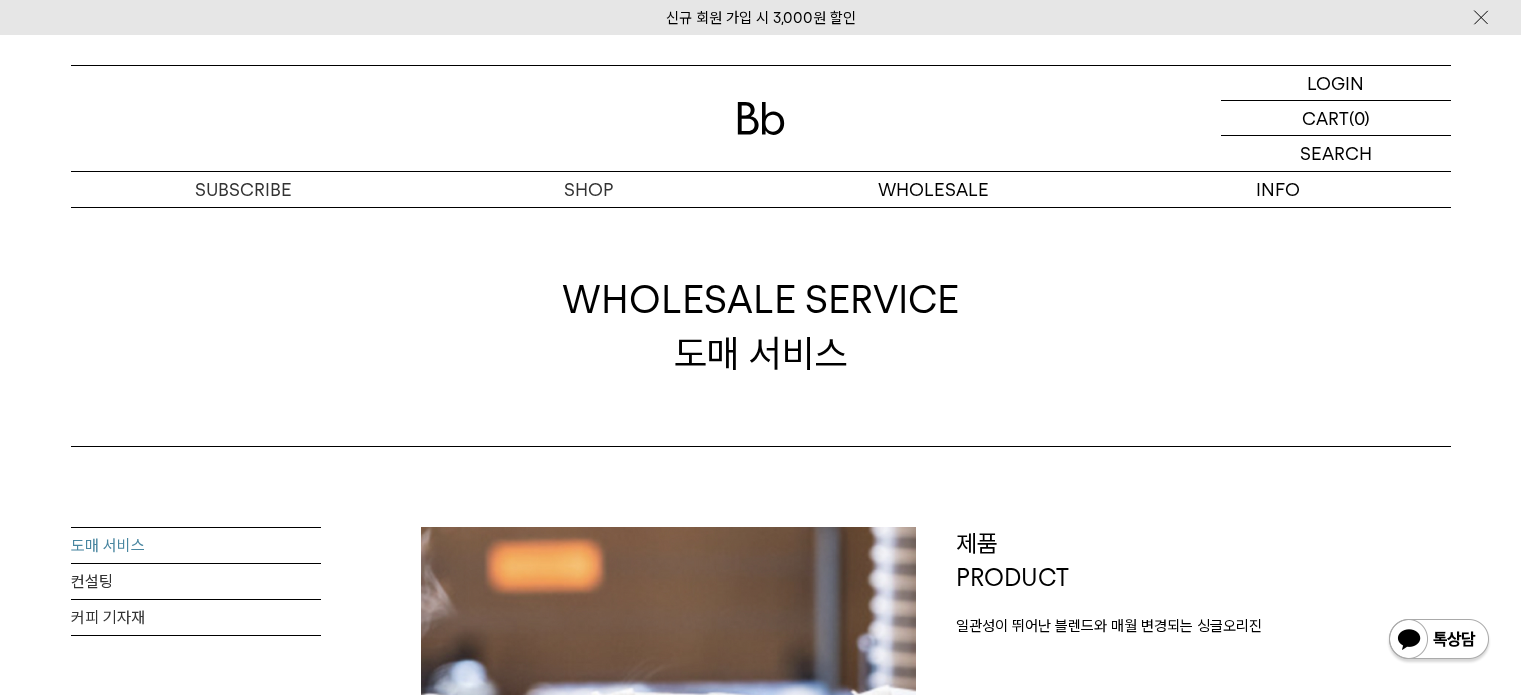 scroll, scrollTop: 0, scrollLeft: 0, axis: both 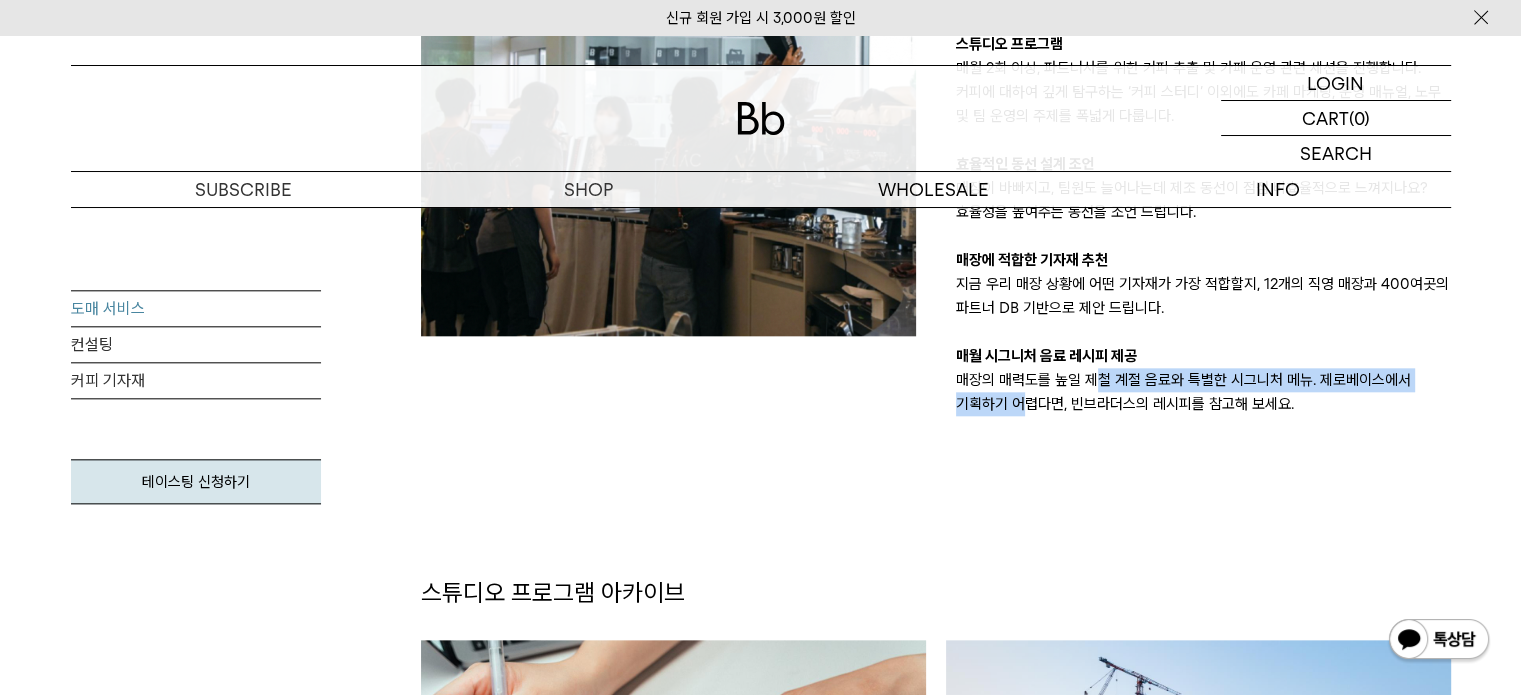 drag, startPoint x: 1024, startPoint y: 401, endPoint x: 1207, endPoint y: 394, distance: 183.13383 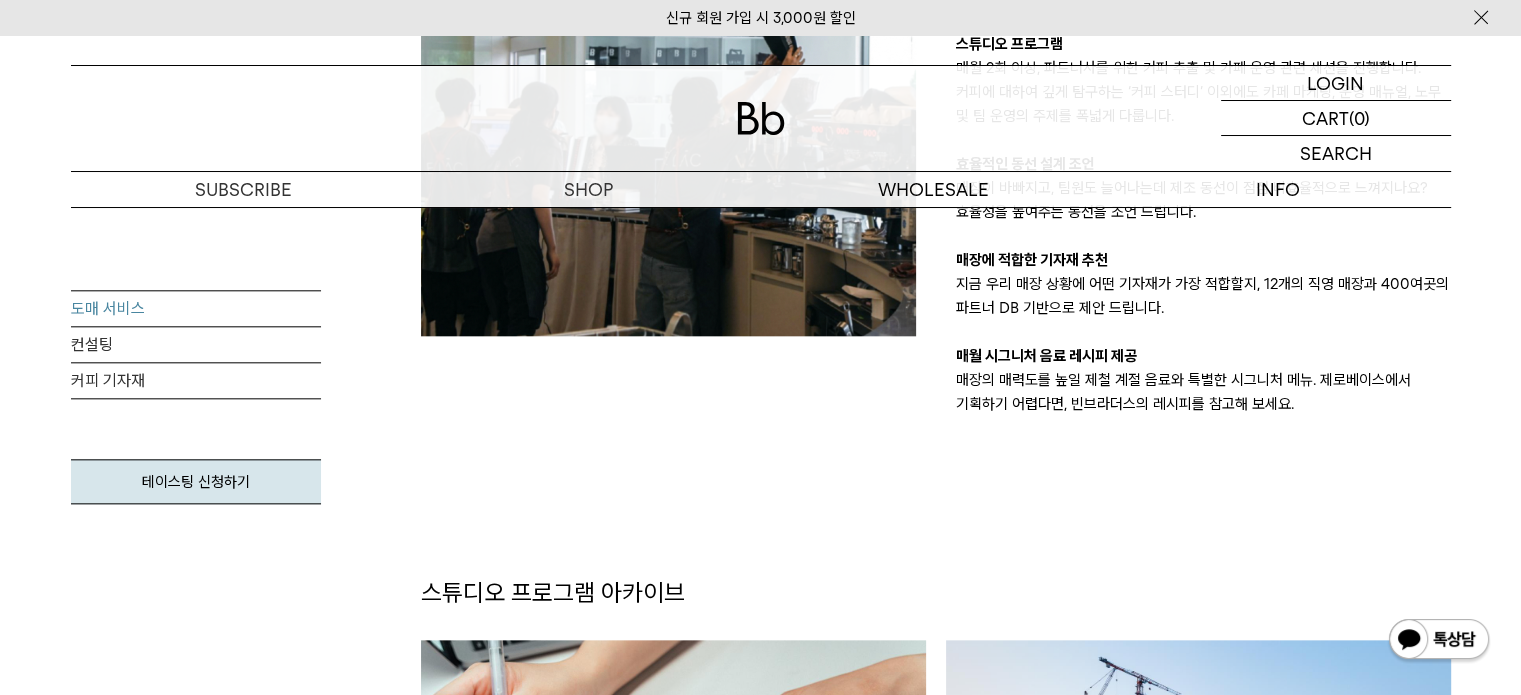 click on "매장의 매력도를 높일 제철 계절 음료와 특별한 시그니처 메뉴. 제로베이스에서 기획하기 어렵다면, 빈브라더스의 레시피를 참고해 보세요." at bounding box center [1203, 392] 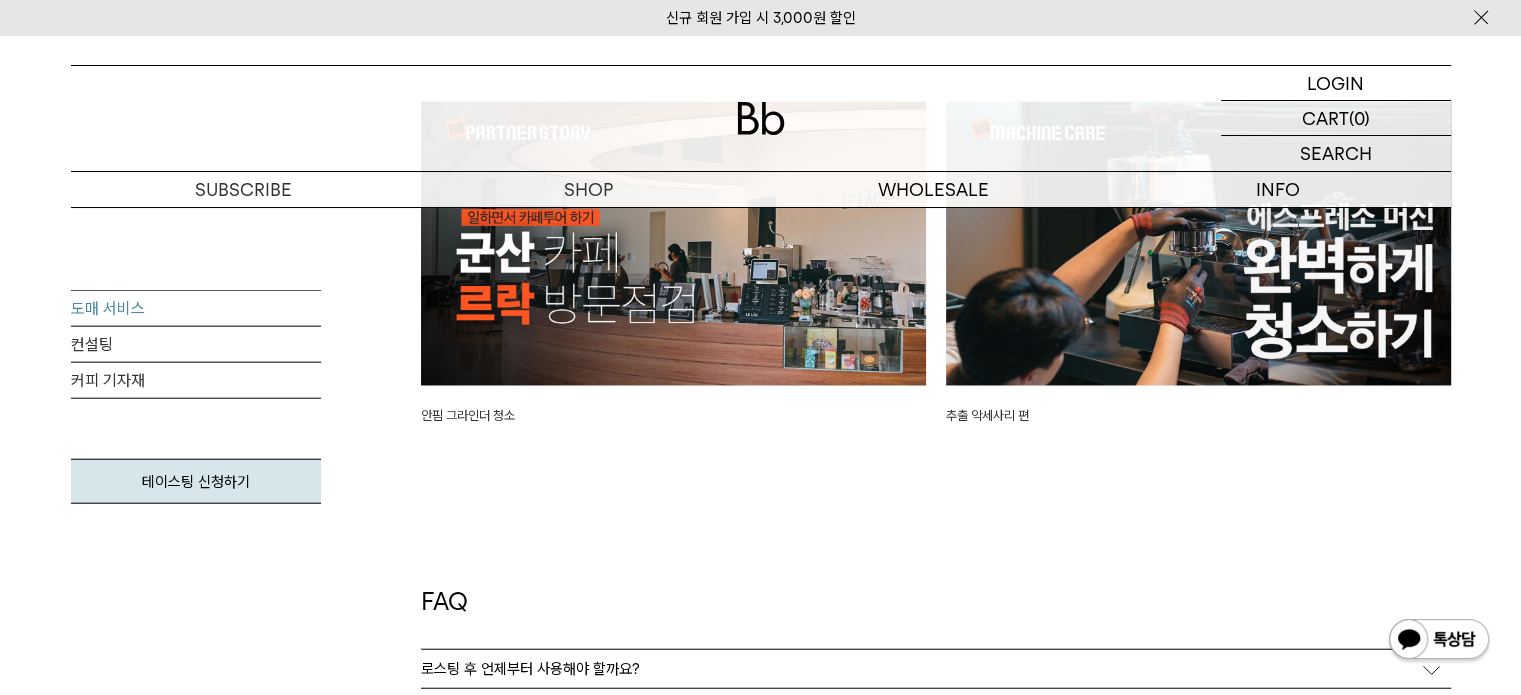 scroll, scrollTop: 5300, scrollLeft: 0, axis: vertical 